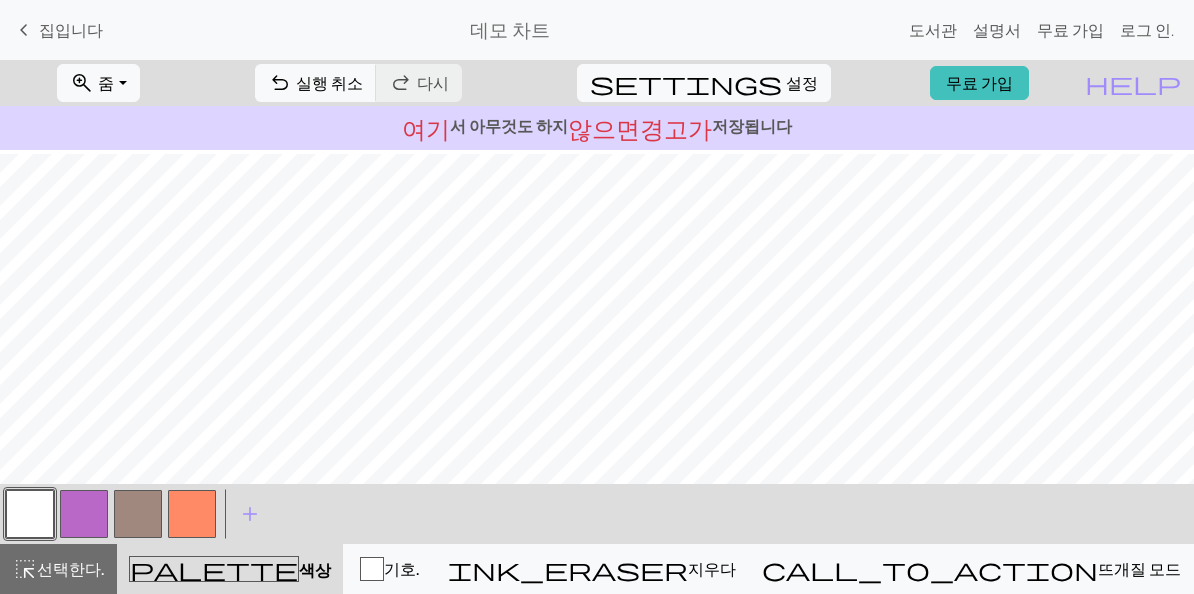 scroll, scrollTop: 0, scrollLeft: 0, axis: both 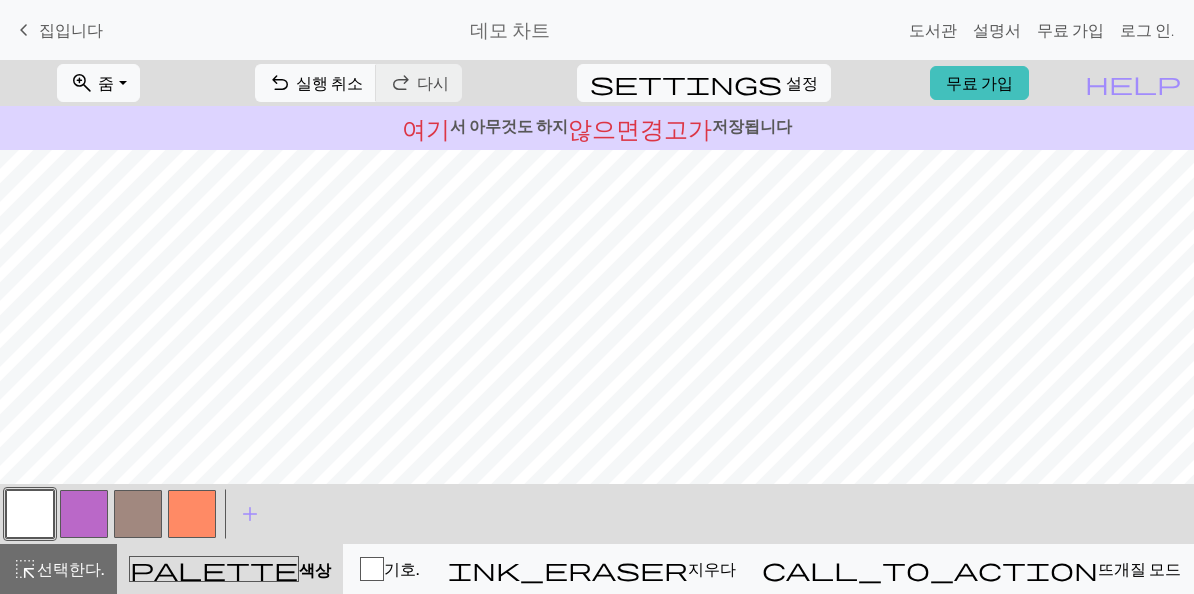 click on "add" at bounding box center [250, 514] 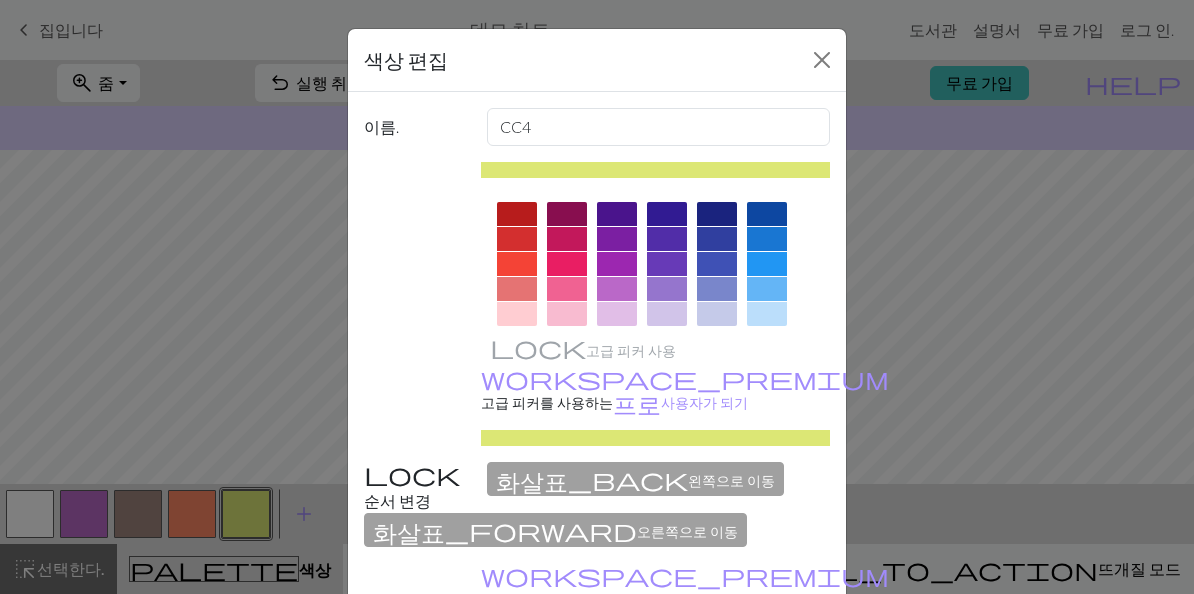 click at bounding box center [767, 289] 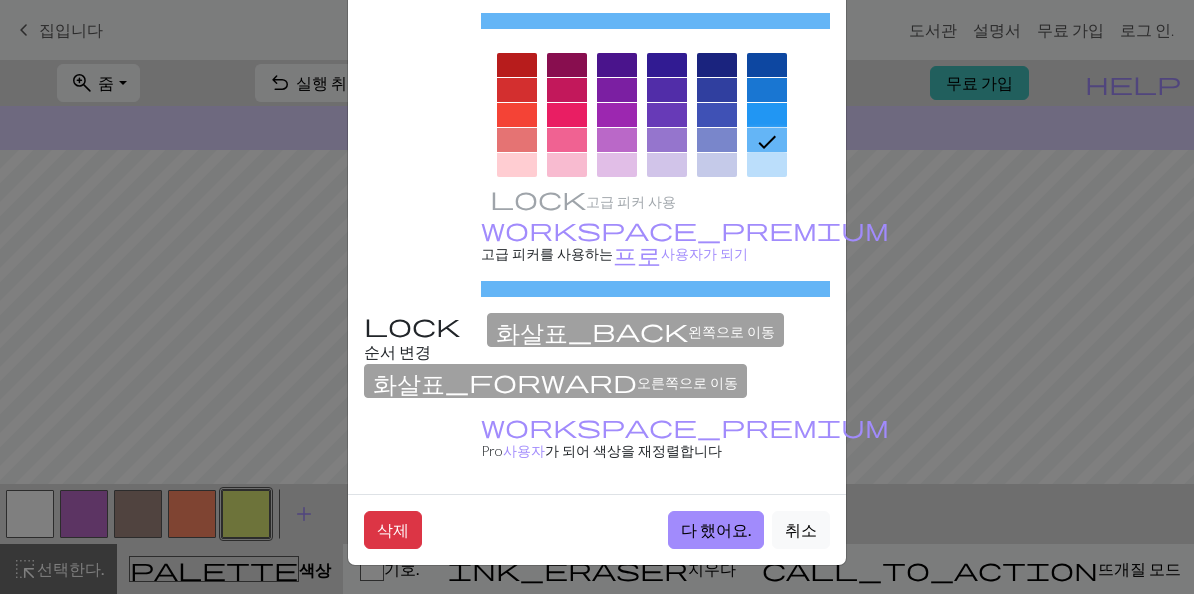 scroll, scrollTop: 148, scrollLeft: 0, axis: vertical 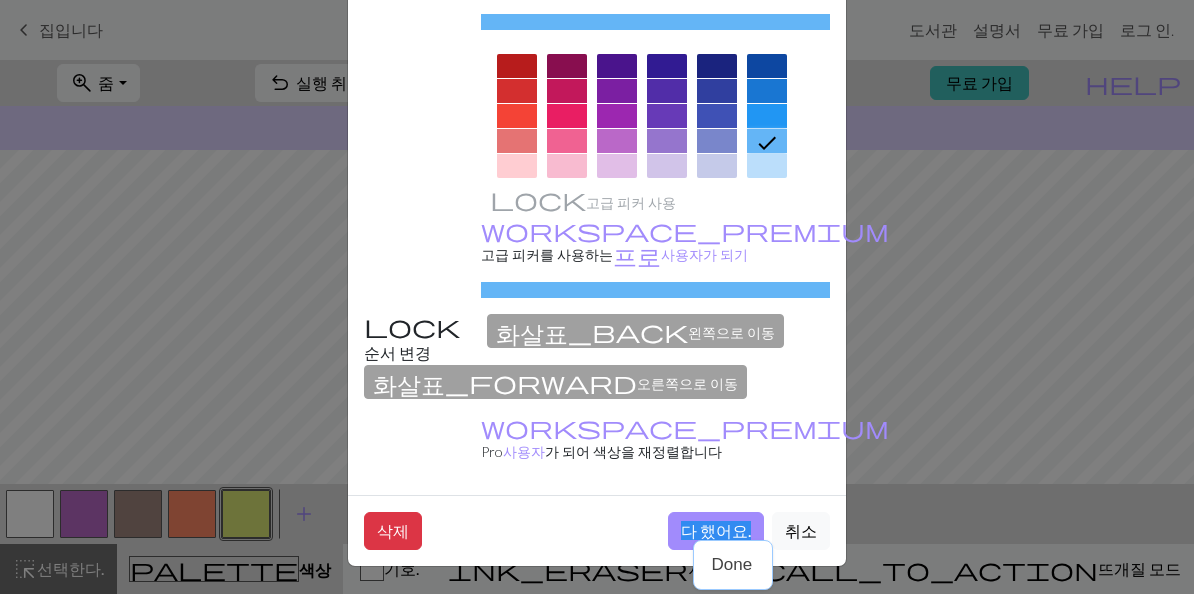 click on "다 했어요." at bounding box center [716, 530] 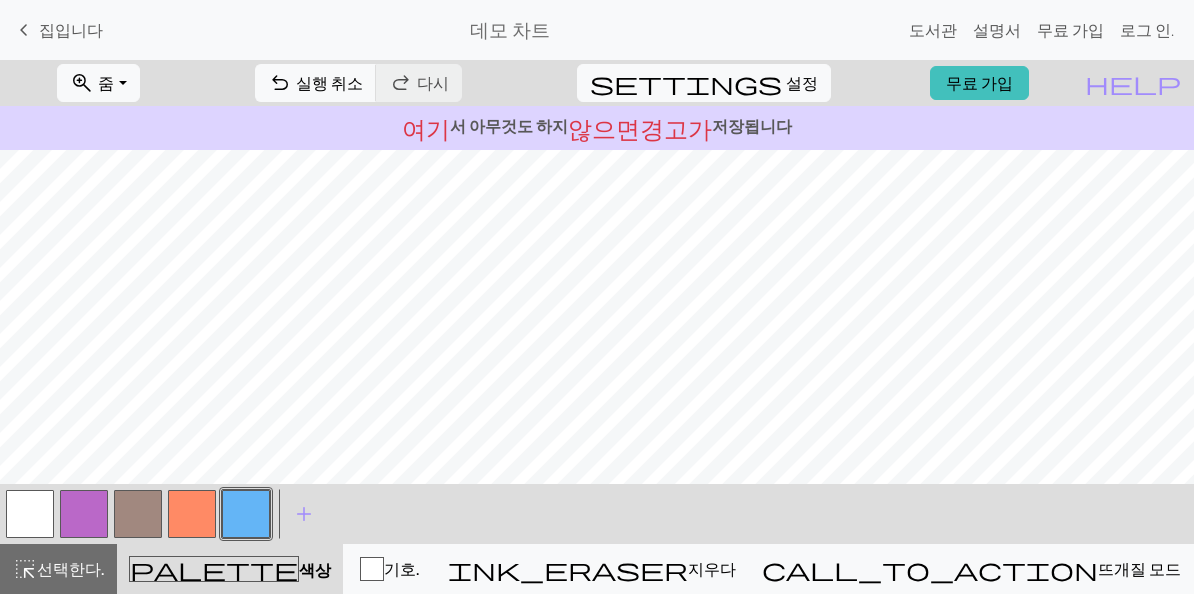 click on "줌" at bounding box center (106, 82) 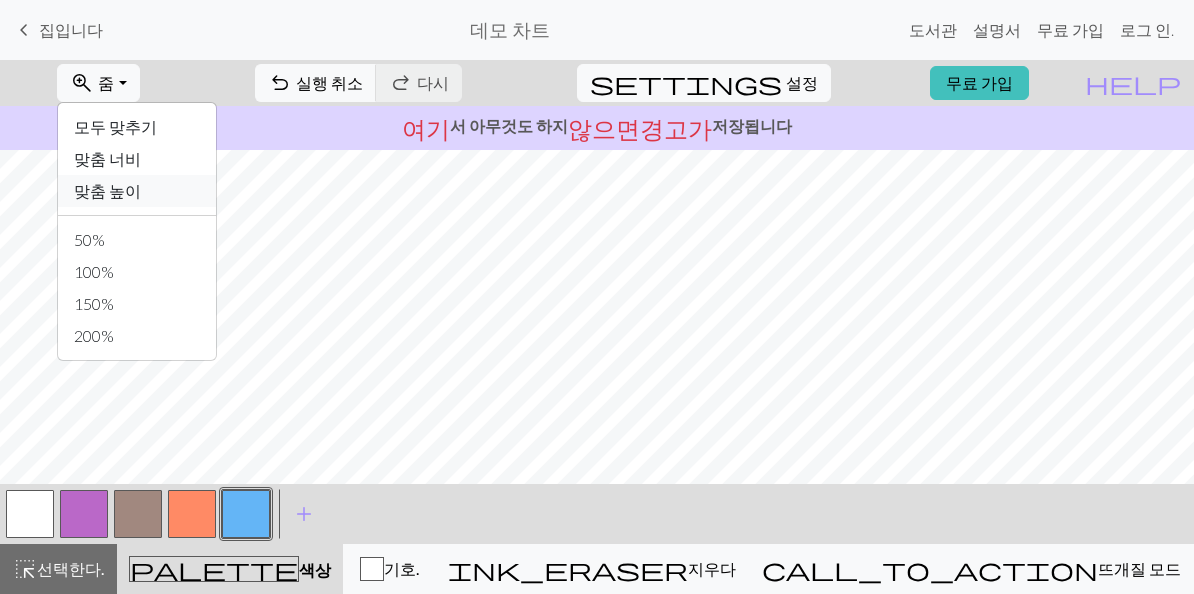 click on "맞춤 높이" at bounding box center (107, 190) 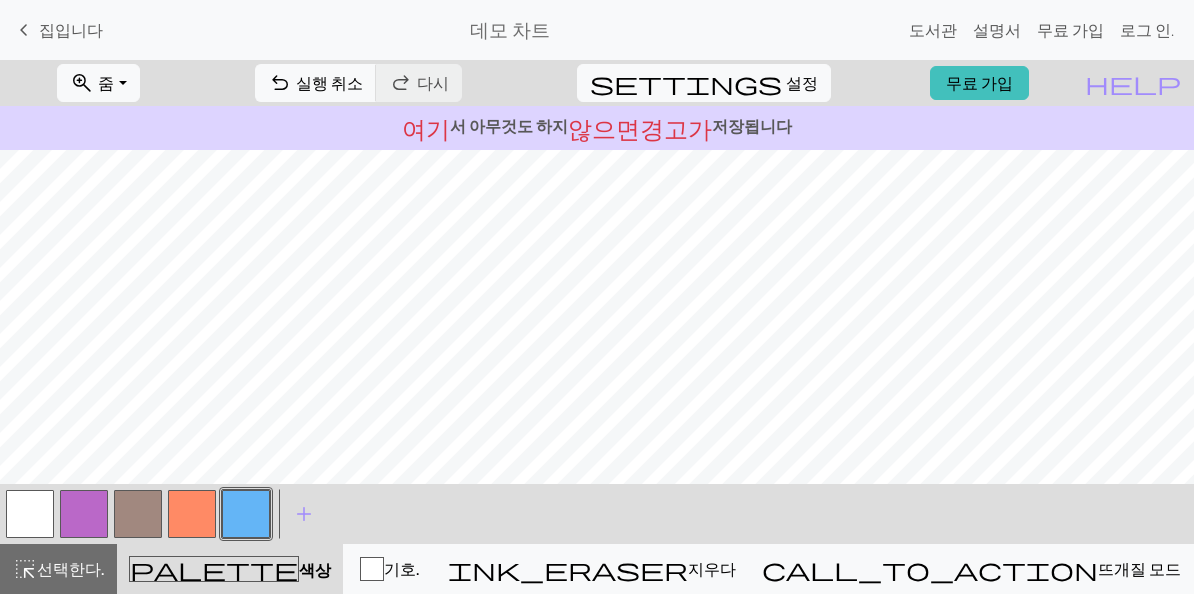 click on "zoom_in 줌 줌" at bounding box center (98, 83) 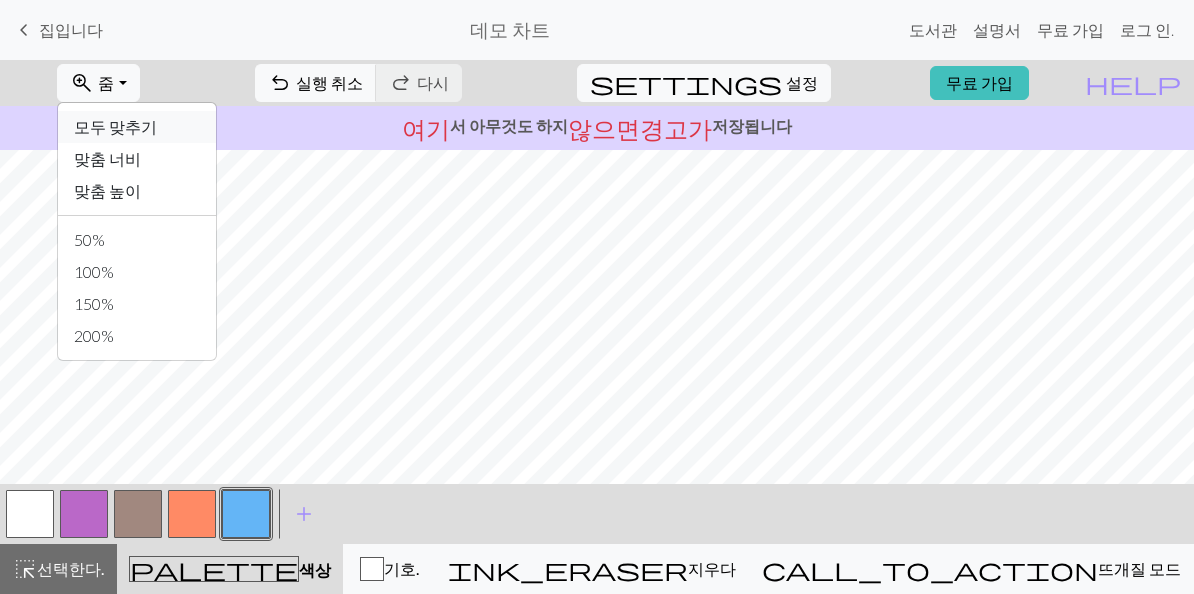 click on "모두 맞추기" at bounding box center (115, 126) 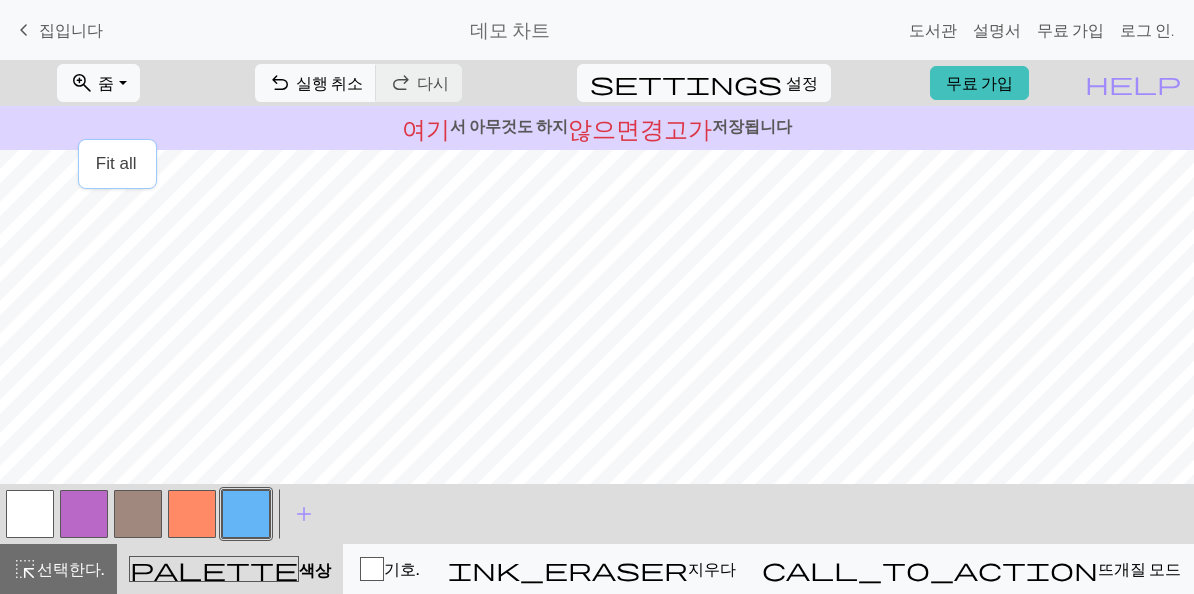 click on "Fit all" at bounding box center [116, 163] 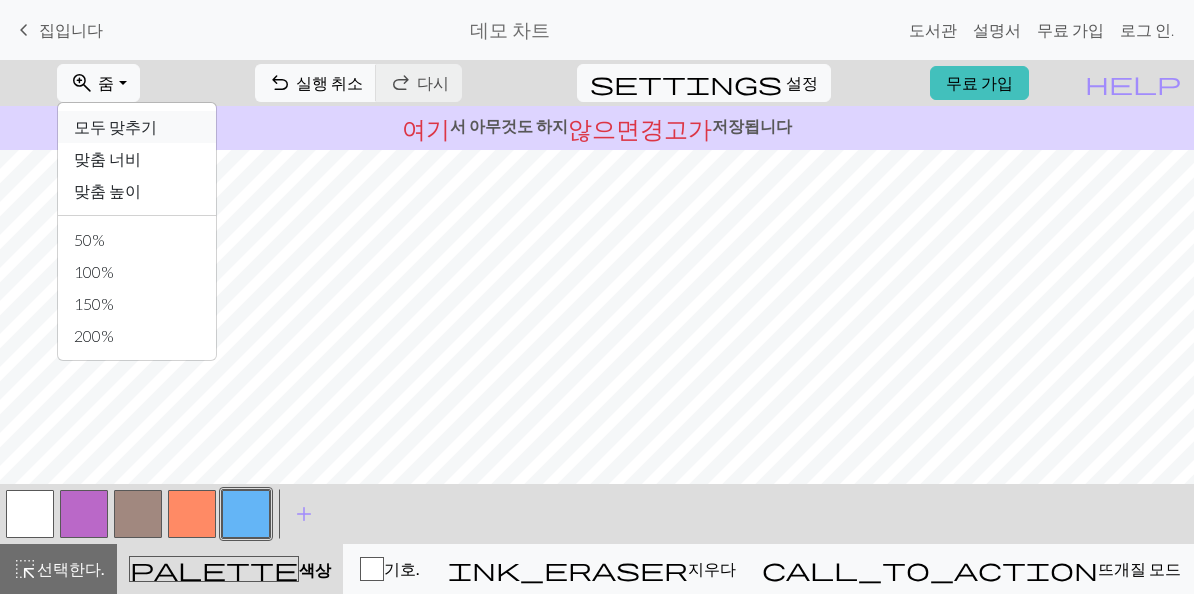 click on "모두 맞추기" at bounding box center (137, 127) 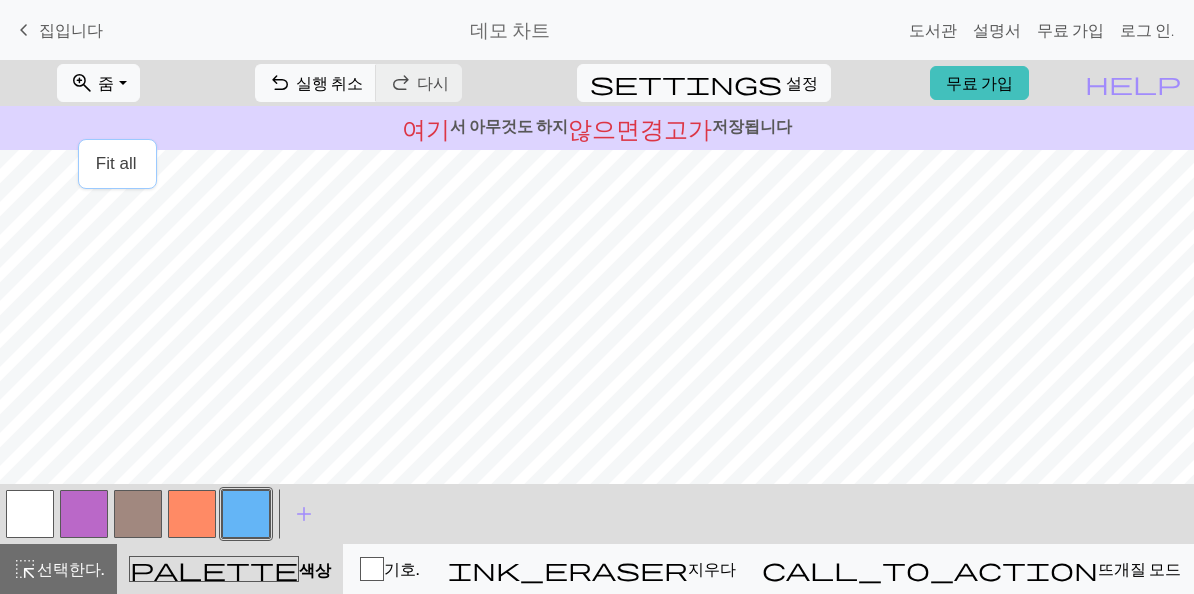 click on "줌" at bounding box center [106, 82] 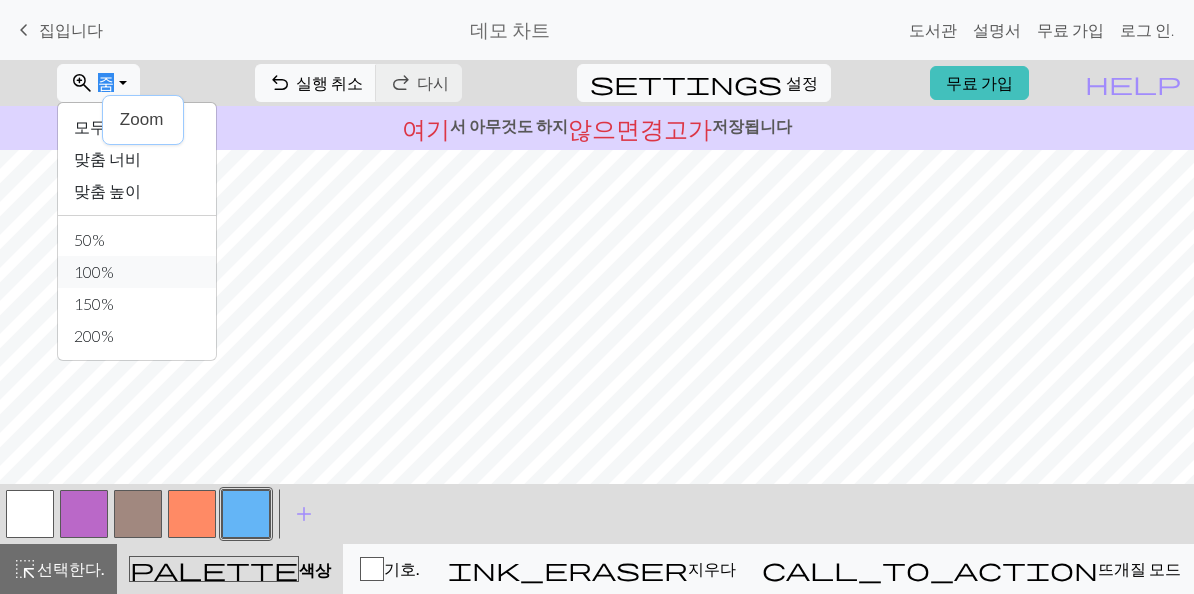 click on "100%" at bounding box center (94, 271) 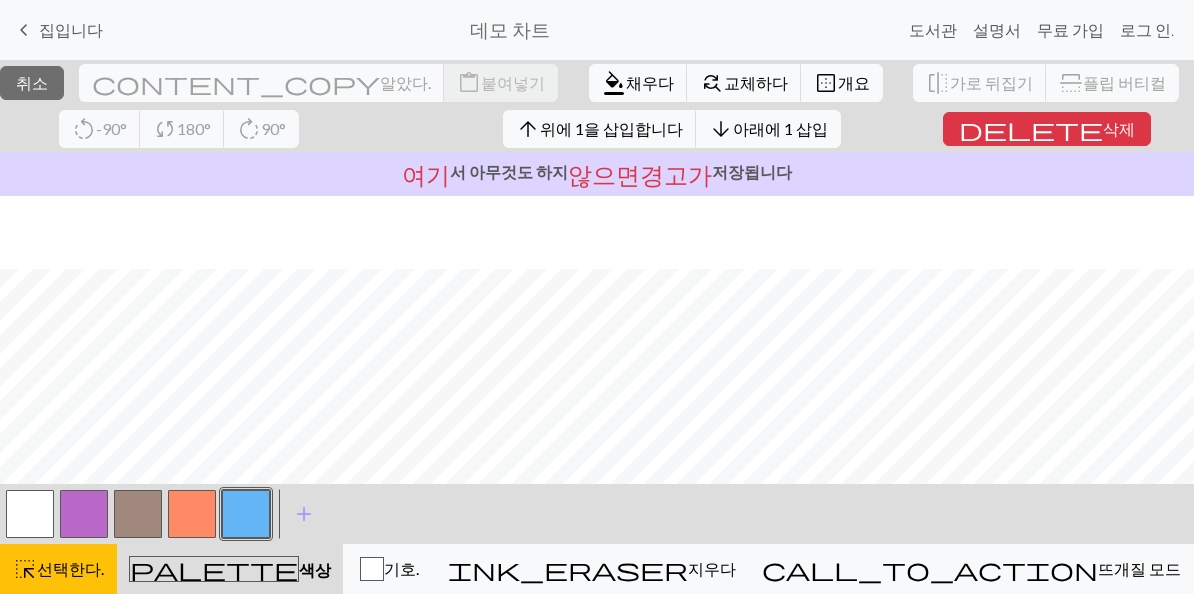 scroll, scrollTop: 136, scrollLeft: 0, axis: vertical 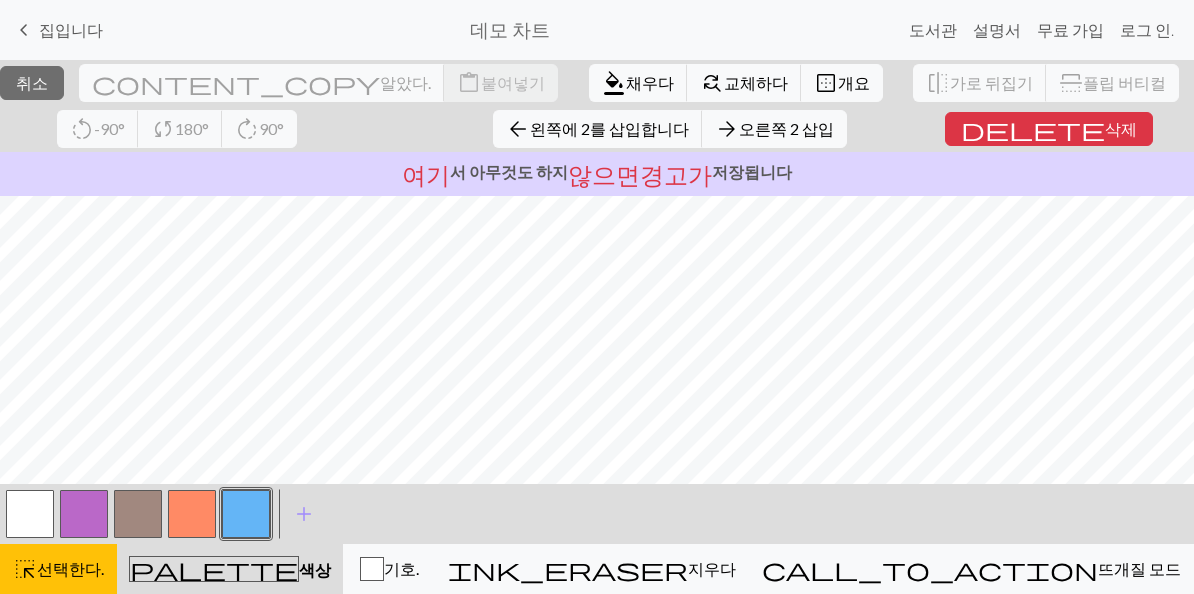 click on "close 취소" at bounding box center [32, 83] 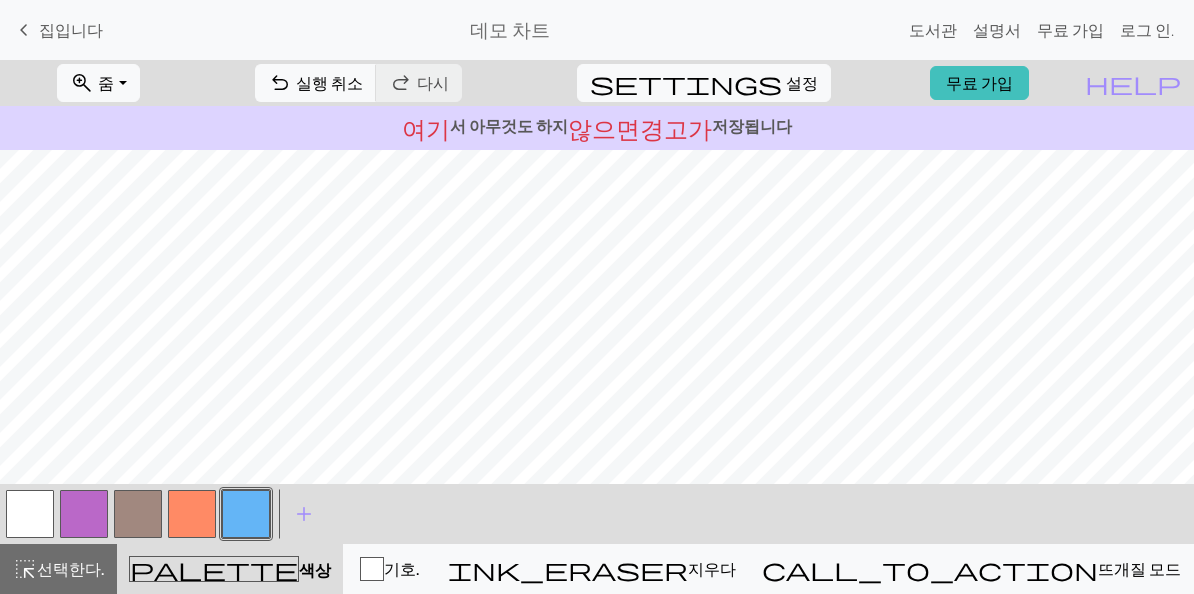 click on "undo" at bounding box center [280, 83] 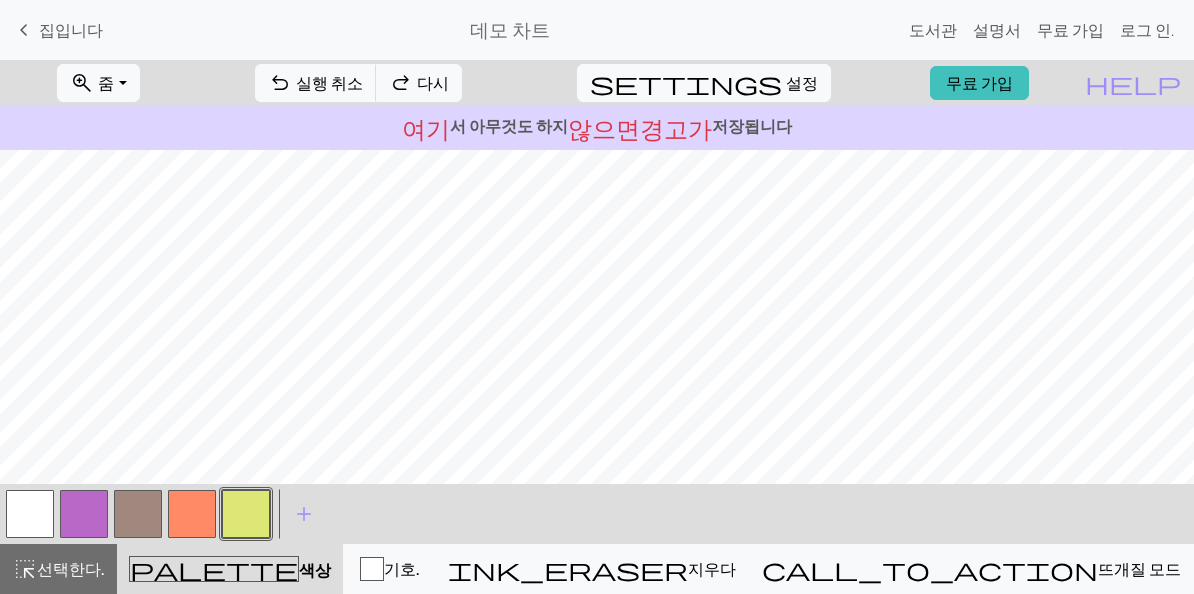 click on "undo" at bounding box center (280, 83) 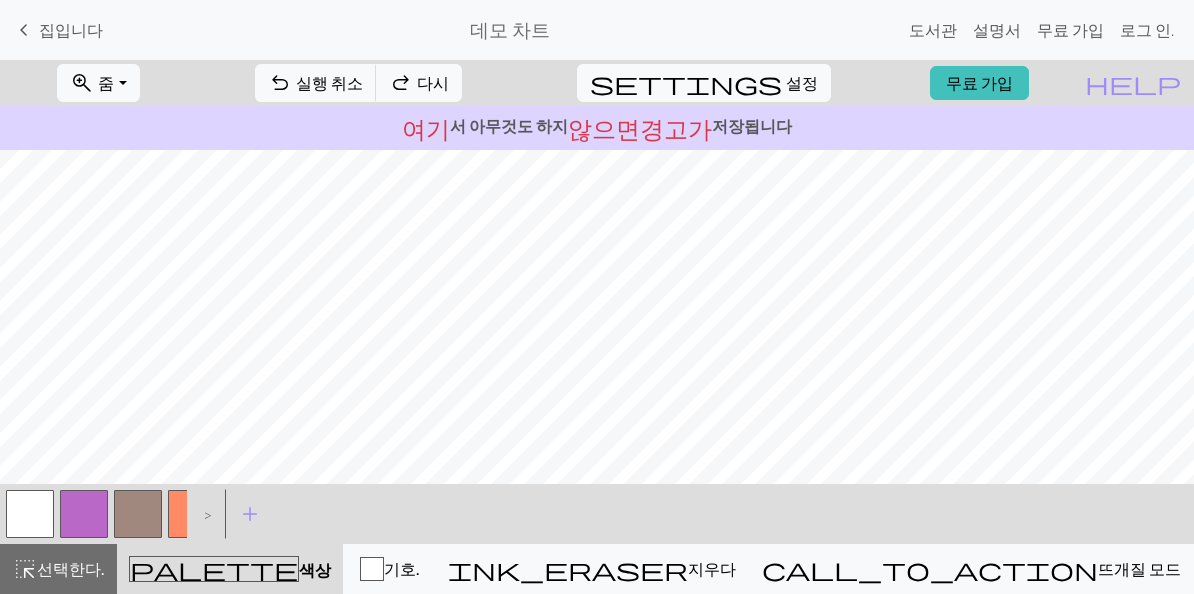 click on "실행 취소" at bounding box center (329, 82) 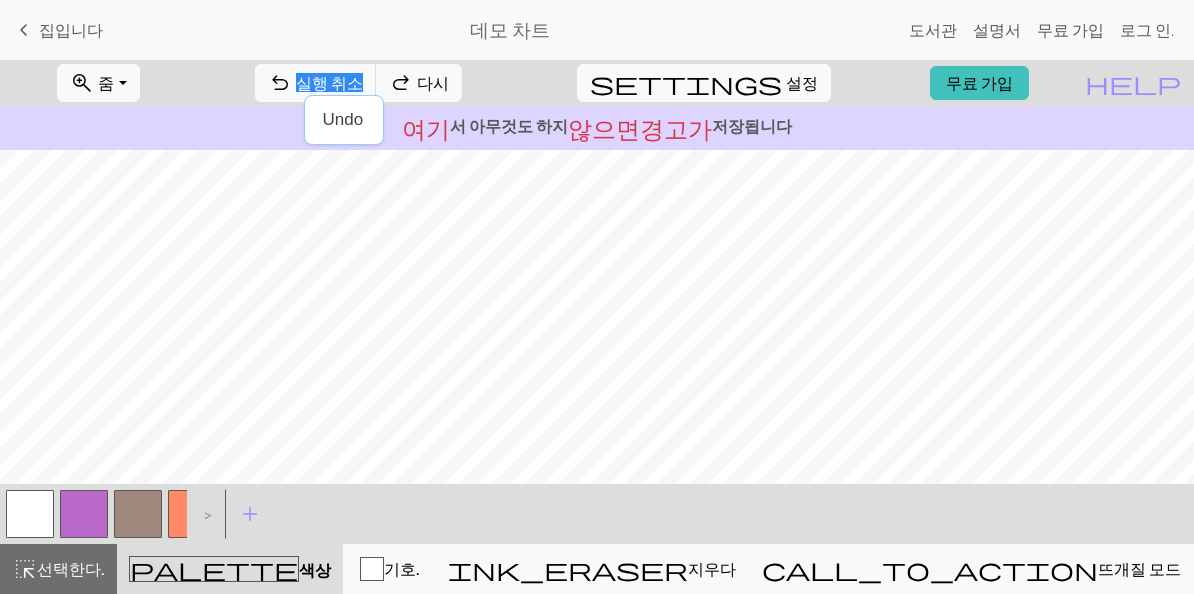 click on "undo 실행 취소 실행 취소" at bounding box center [316, 83] 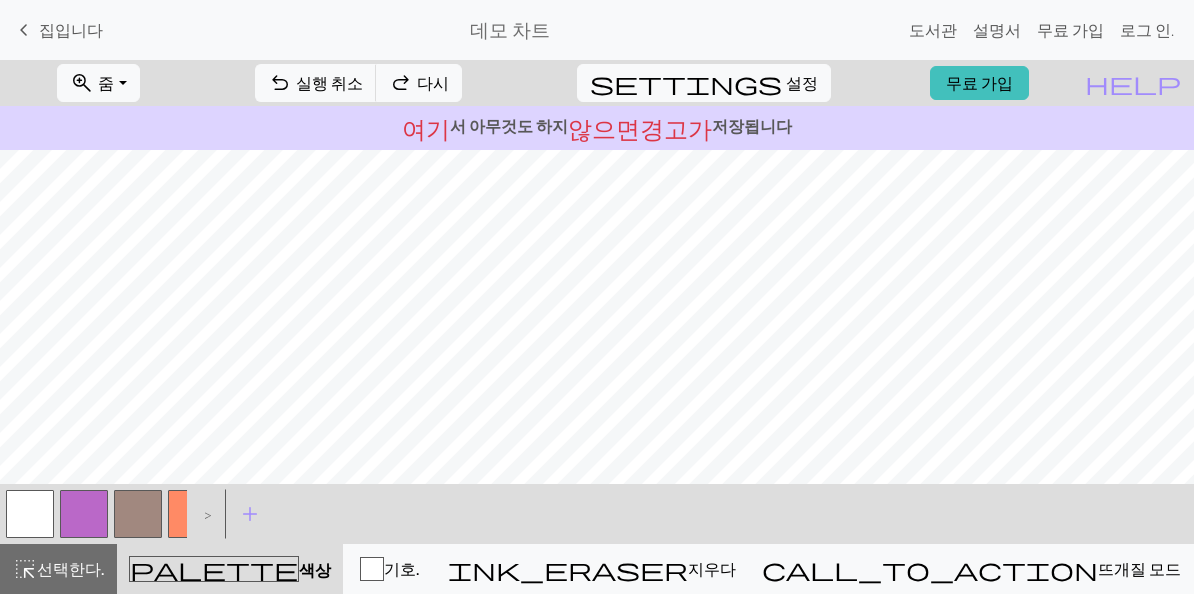 click on "undo 실행 취소 실행 취소" at bounding box center (316, 83) 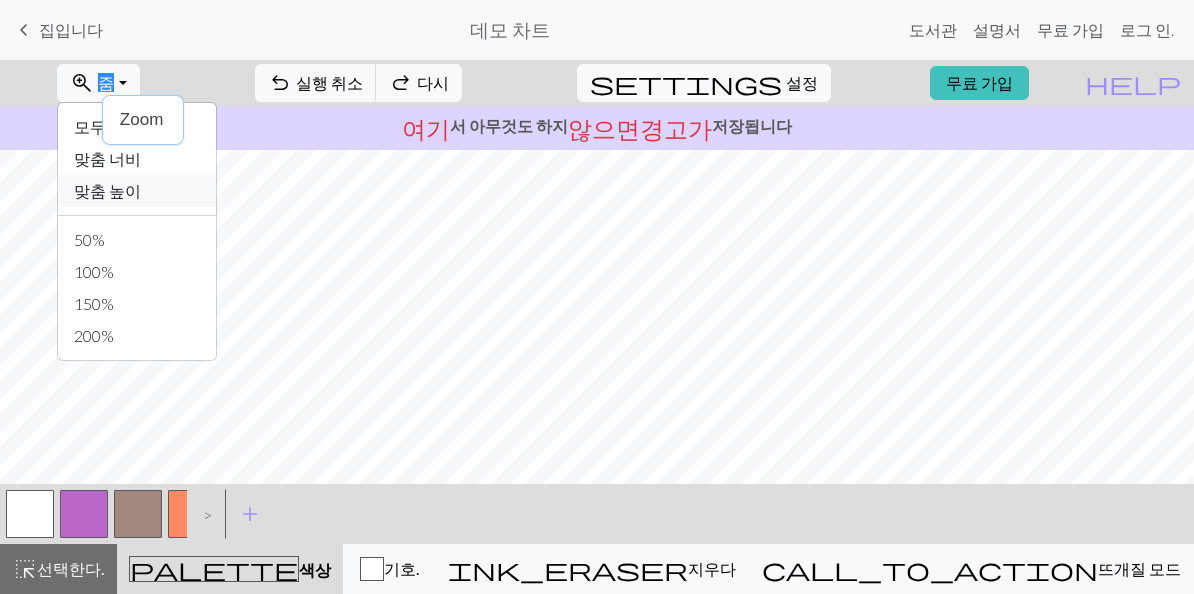 click on "맞춤 높이" at bounding box center [137, 191] 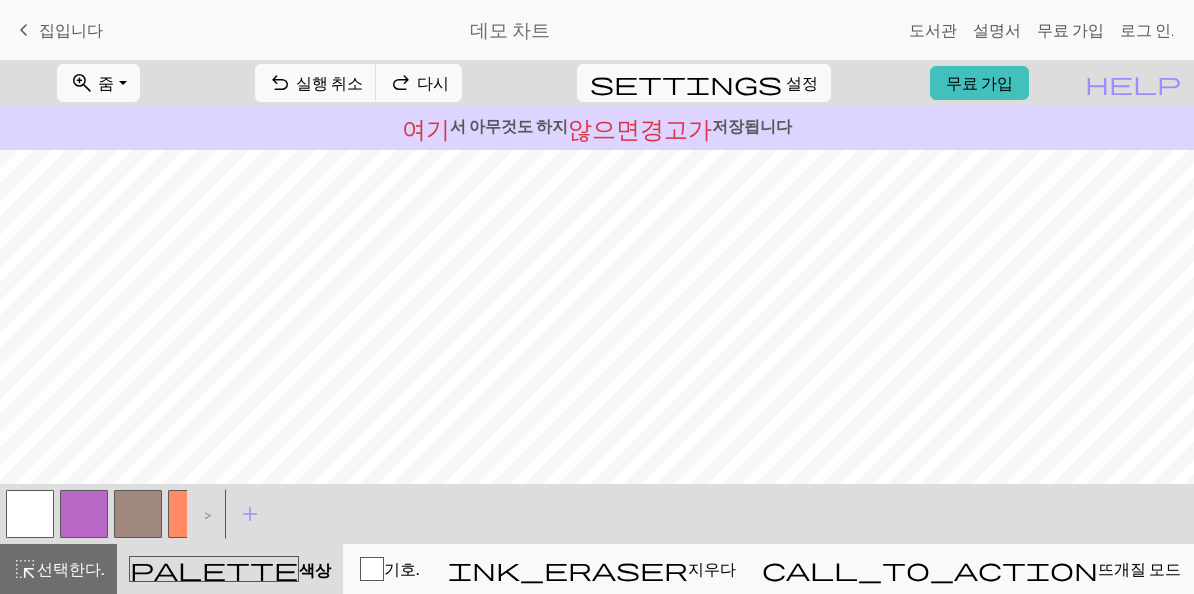 click on "줌" at bounding box center (106, 82) 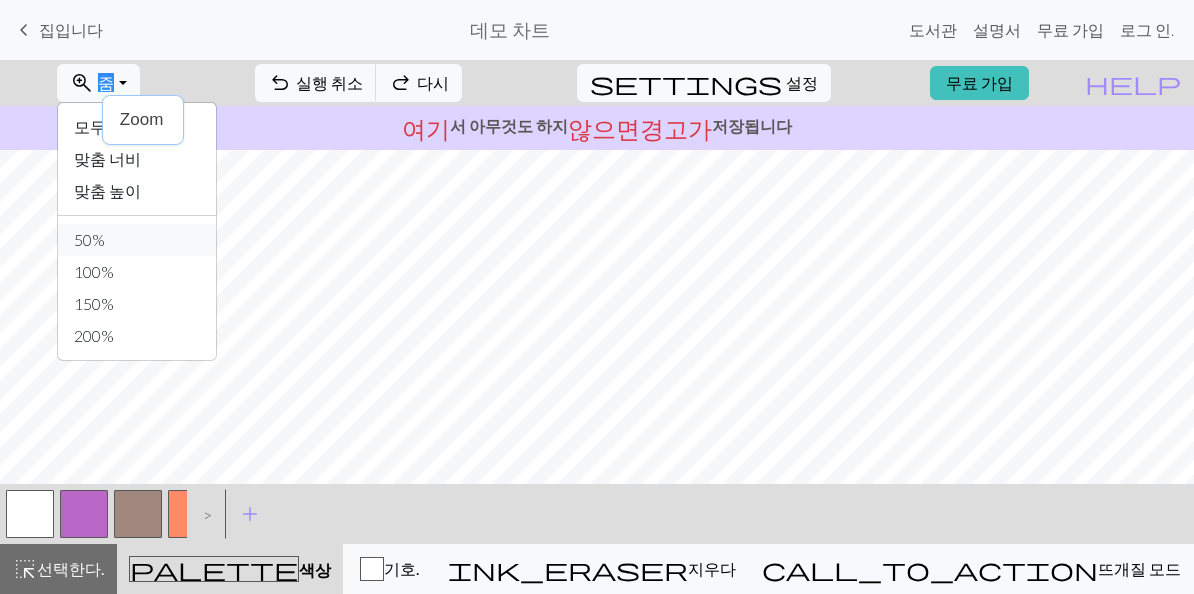 click on "50%" at bounding box center [137, 240] 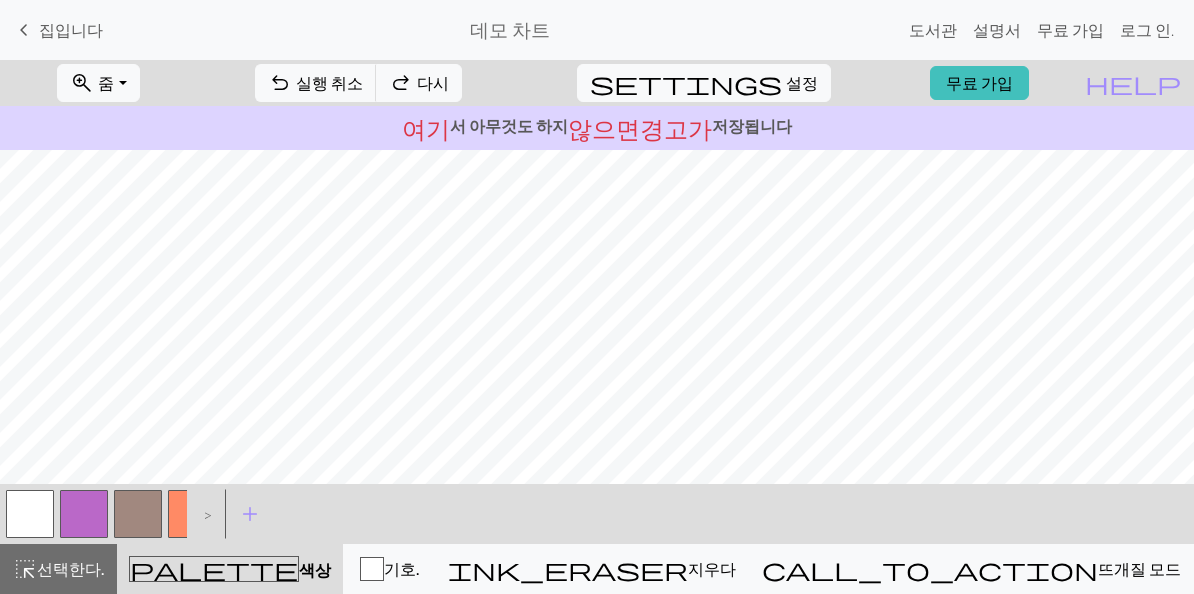 scroll, scrollTop: 0, scrollLeft: 0, axis: both 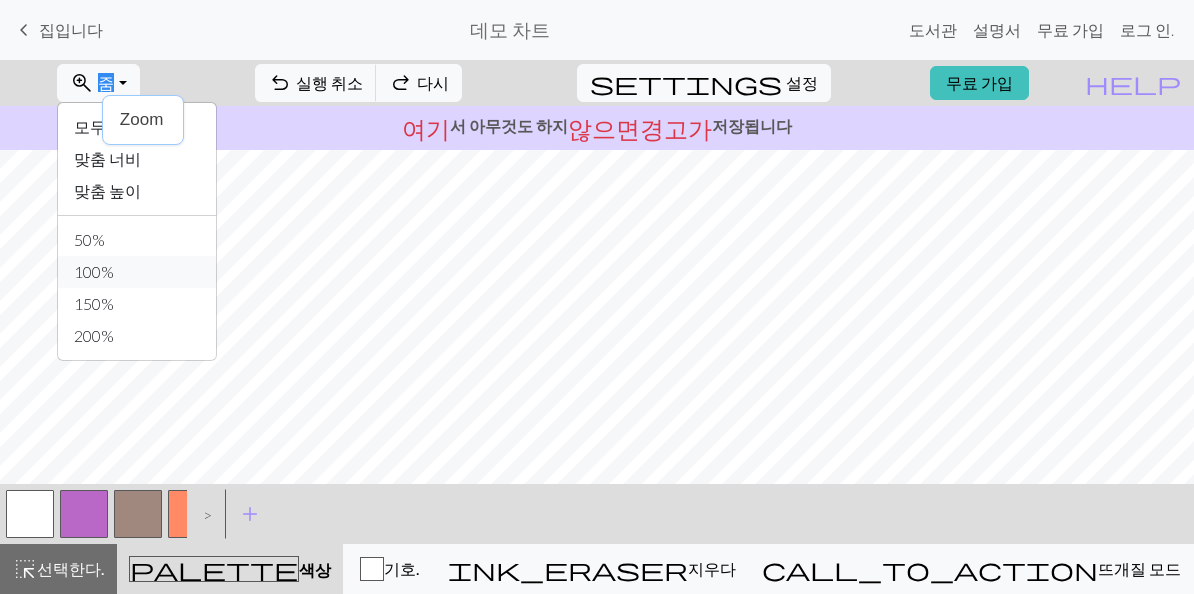 click on "100%" at bounding box center (94, 271) 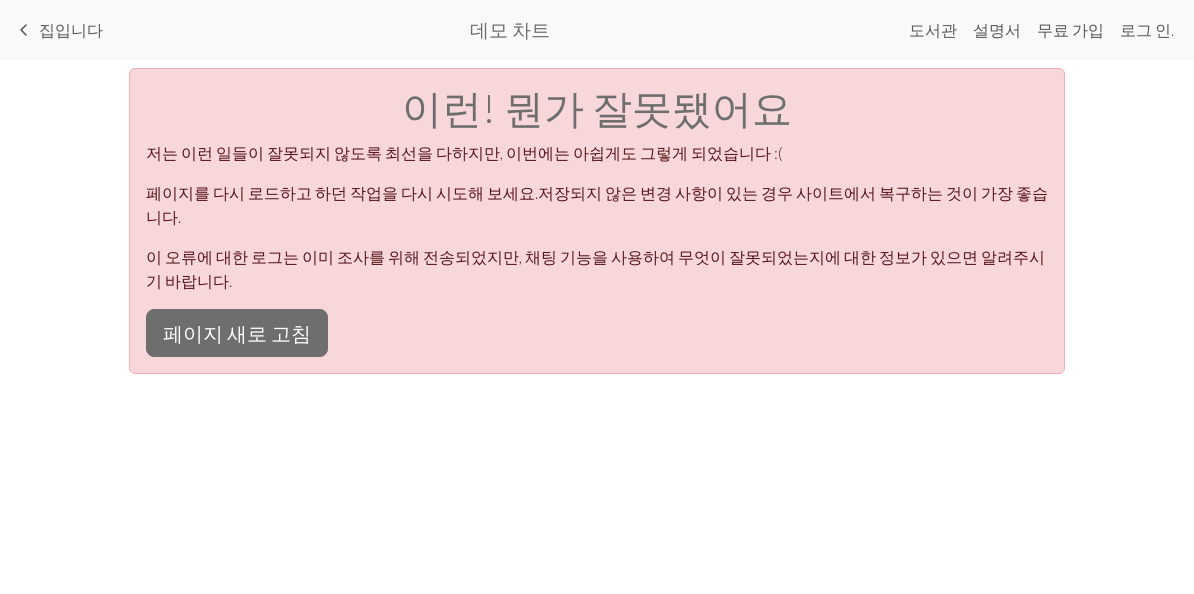click on "페이지 새로 고침" at bounding box center [237, 333] 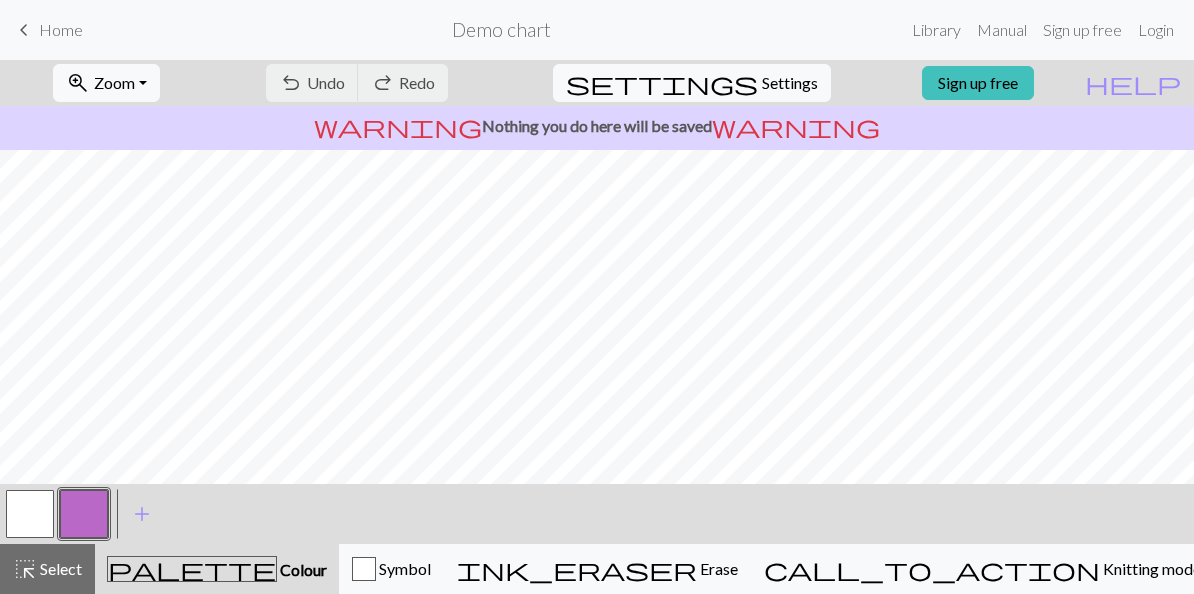 scroll, scrollTop: 0, scrollLeft: 0, axis: both 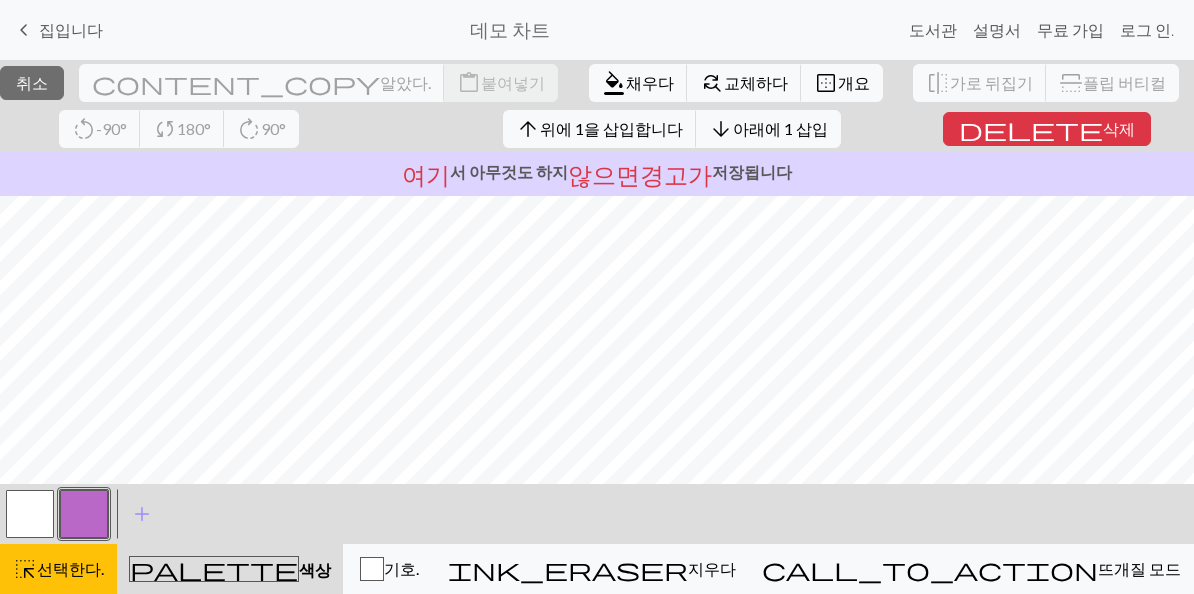 click on "delete" at bounding box center (1031, 129) 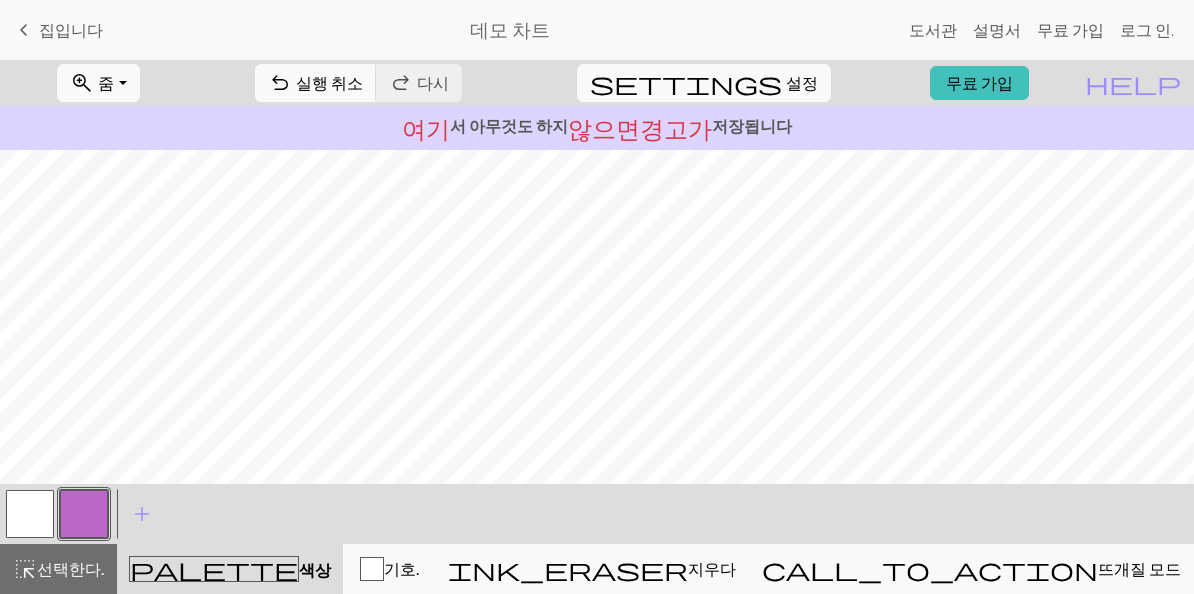 click at bounding box center [30, 514] 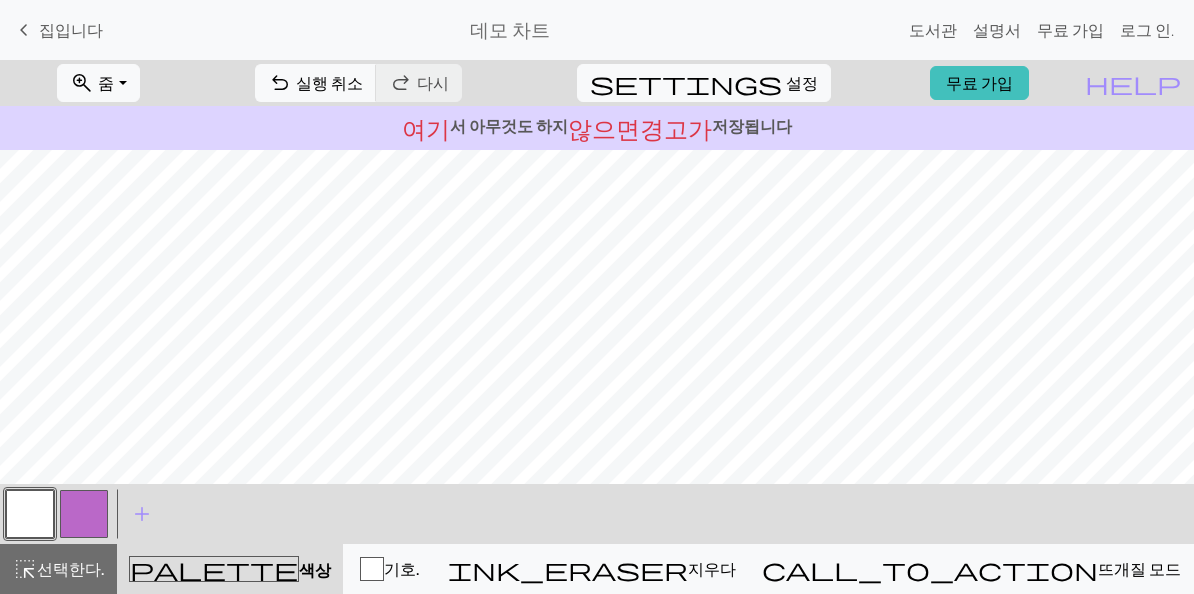 click on "지우다" at bounding box center (712, 568) 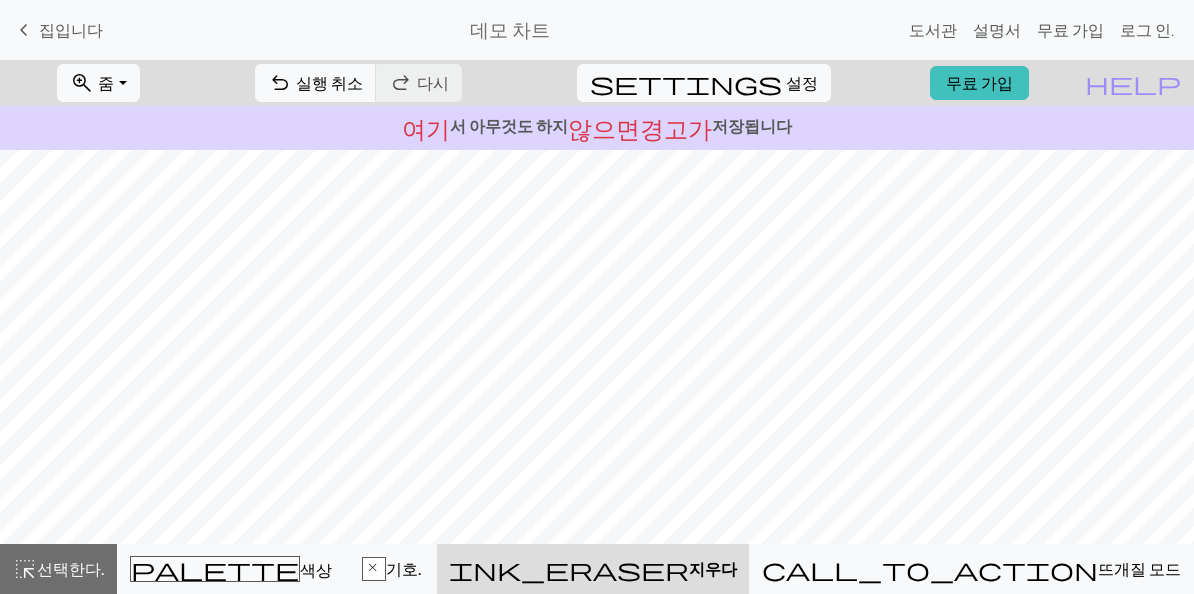 click on "call_to_action" at bounding box center (930, 569) 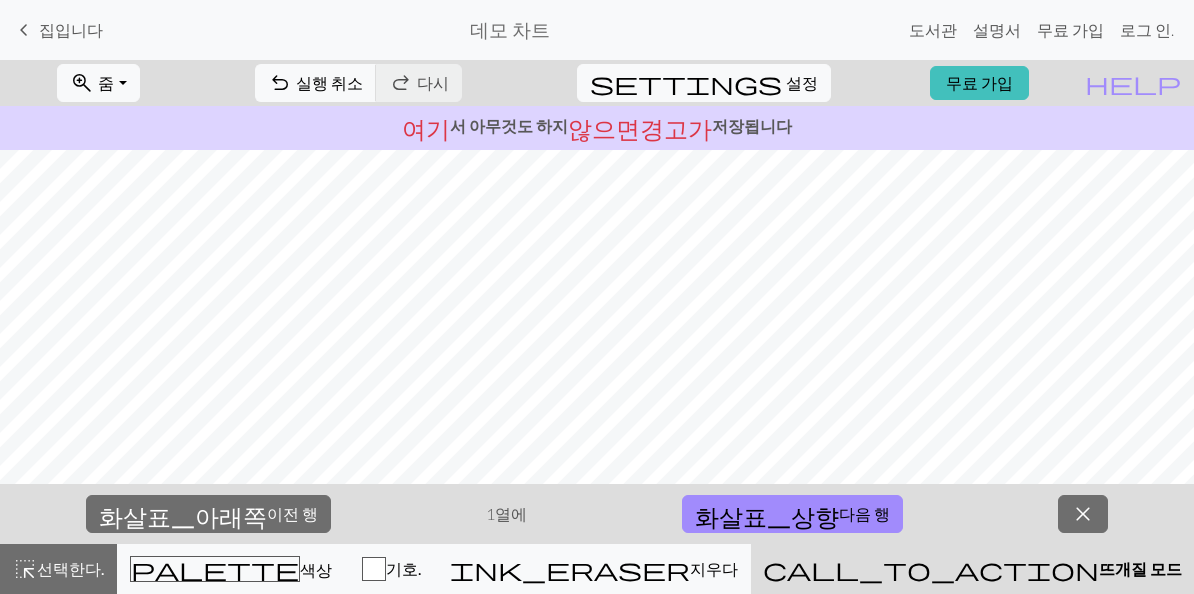 click on "call_to_action" at bounding box center [931, 569] 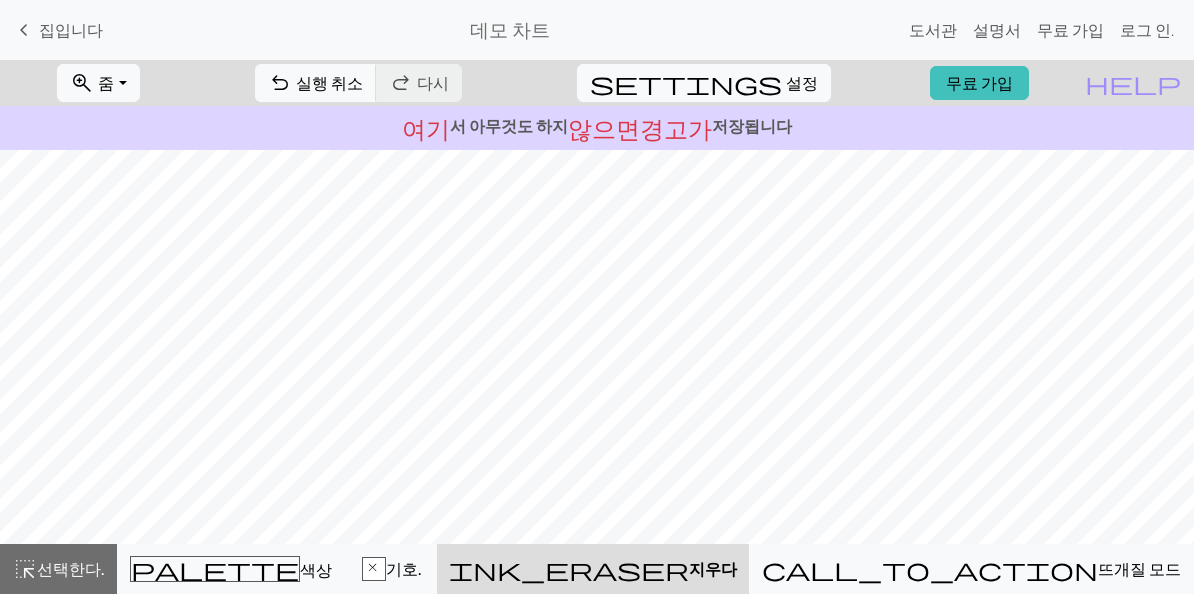 click on "call_to_action" at bounding box center [930, 569] 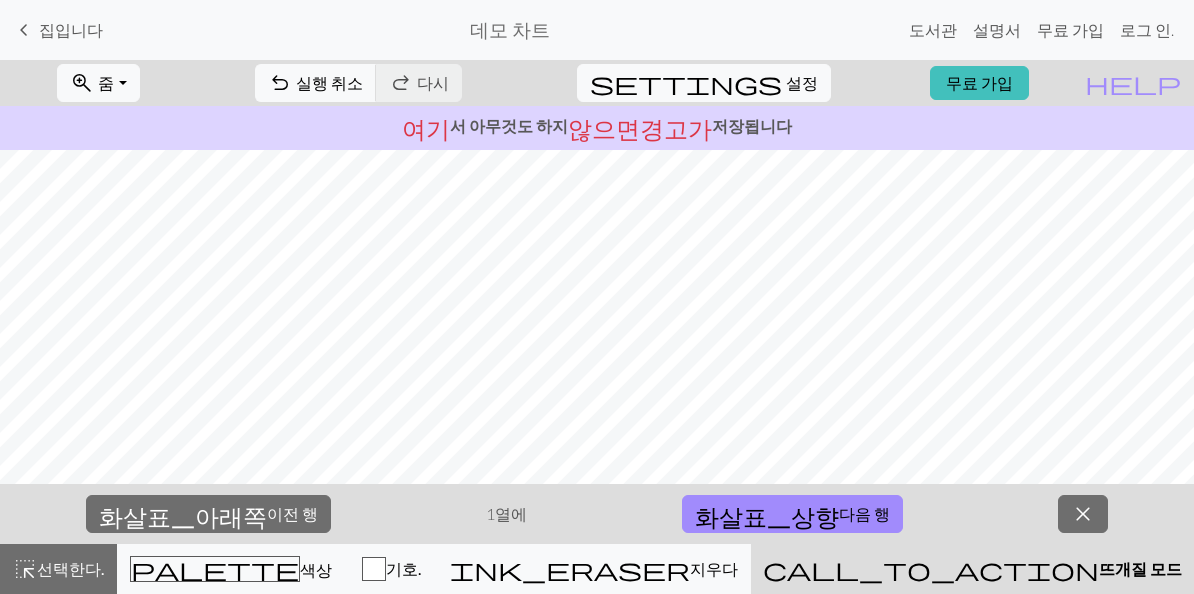 click on "call_to_action" at bounding box center (931, 569) 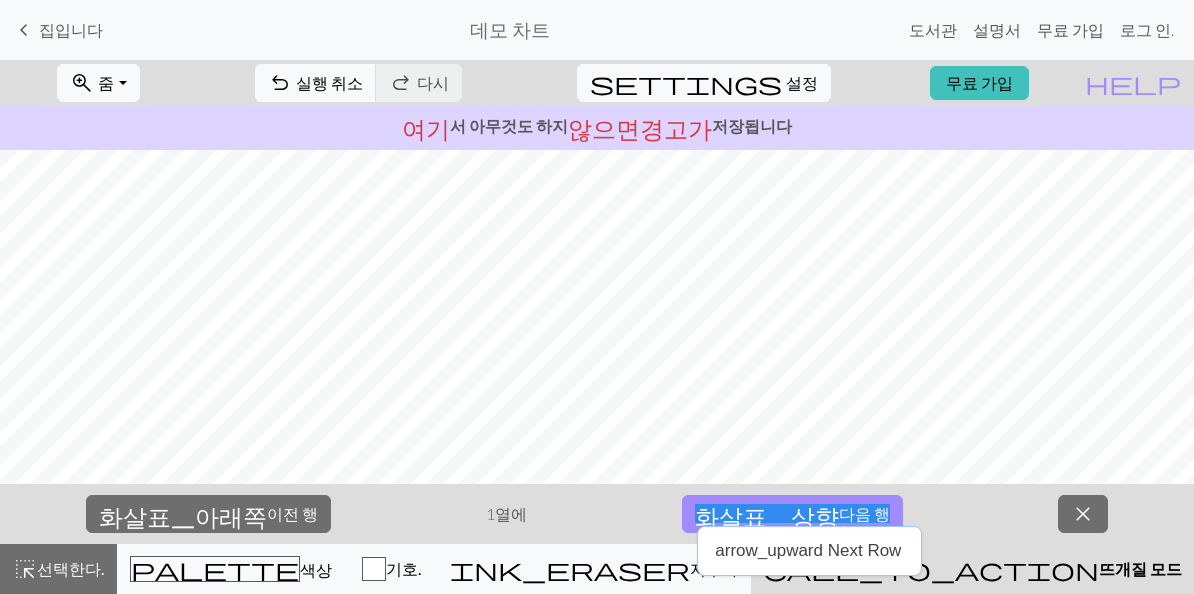 click on "화살표_상향  다음 행" at bounding box center [792, 513] 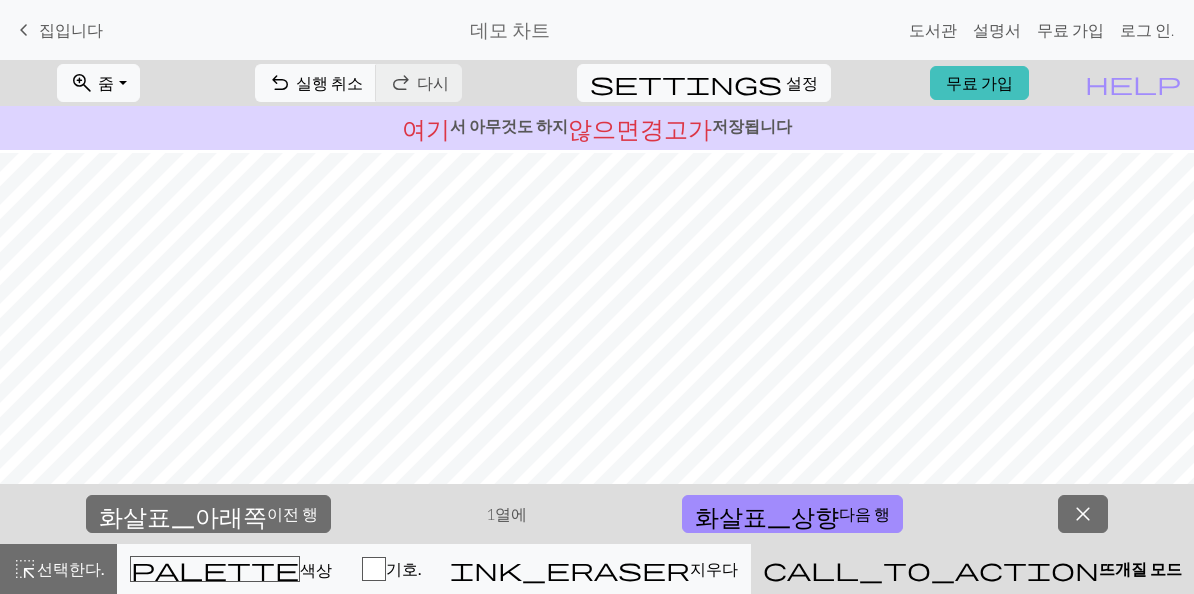click on "화살표_상향  다음 행" at bounding box center [792, 513] 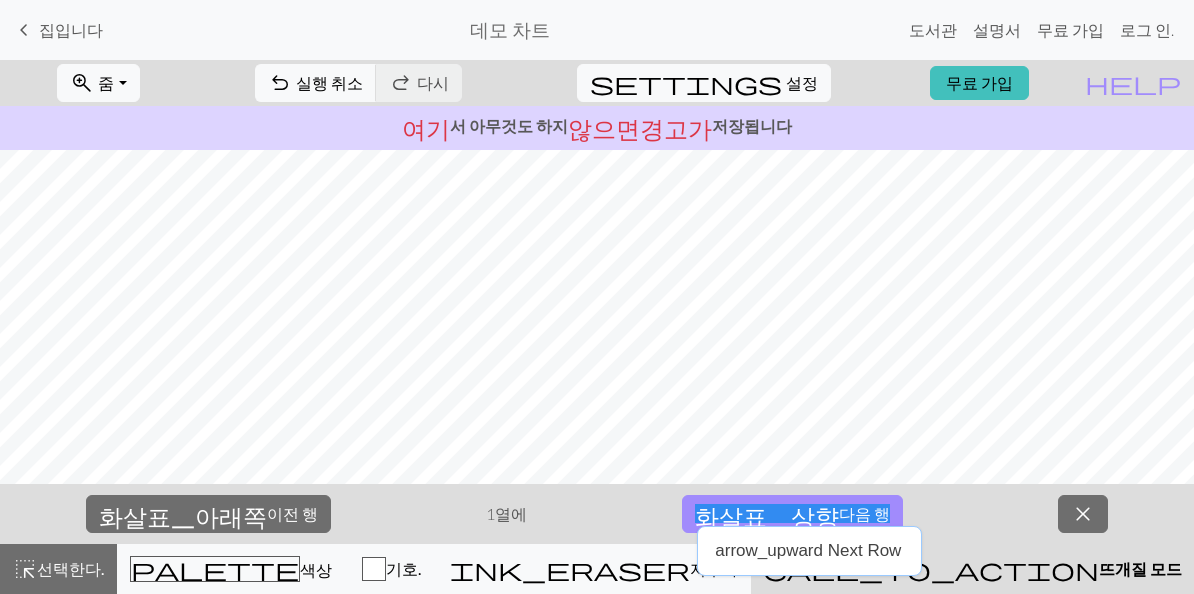 click on "화살표_상향  다음 행" at bounding box center (792, 513) 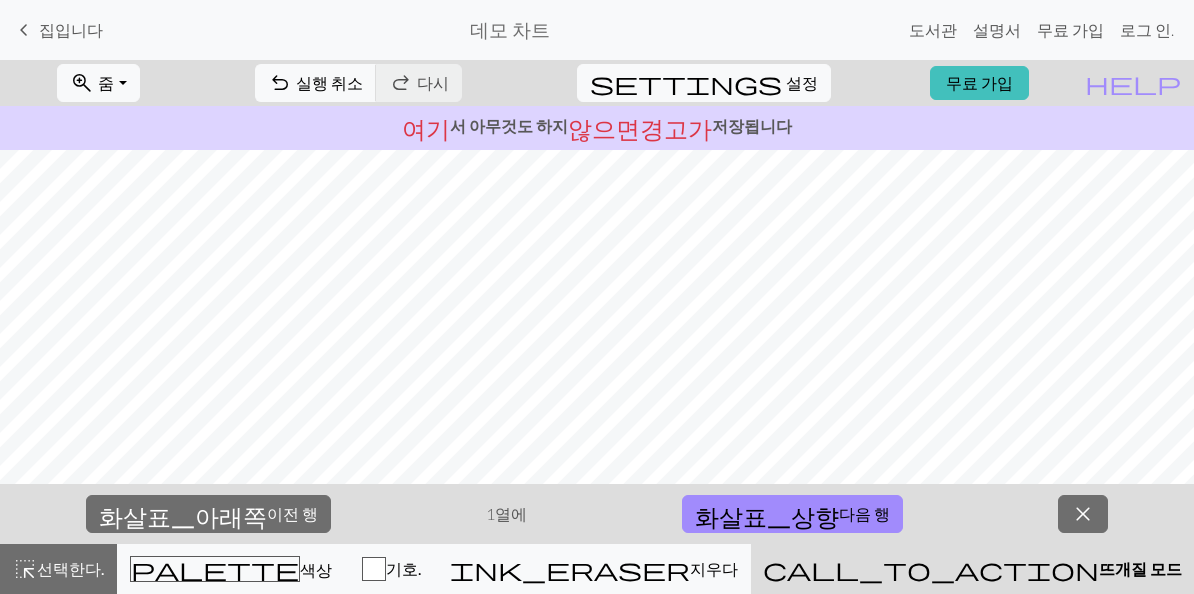 click on "화살표_상향  다음 행" at bounding box center (792, 513) 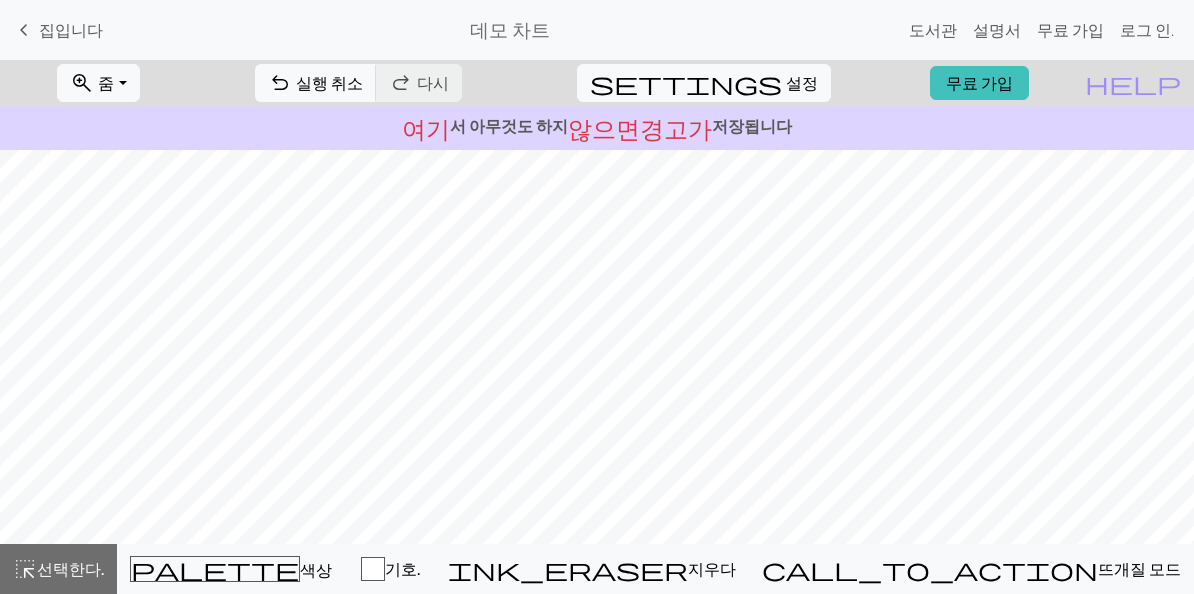 click on "선택한다." at bounding box center (70, 568) 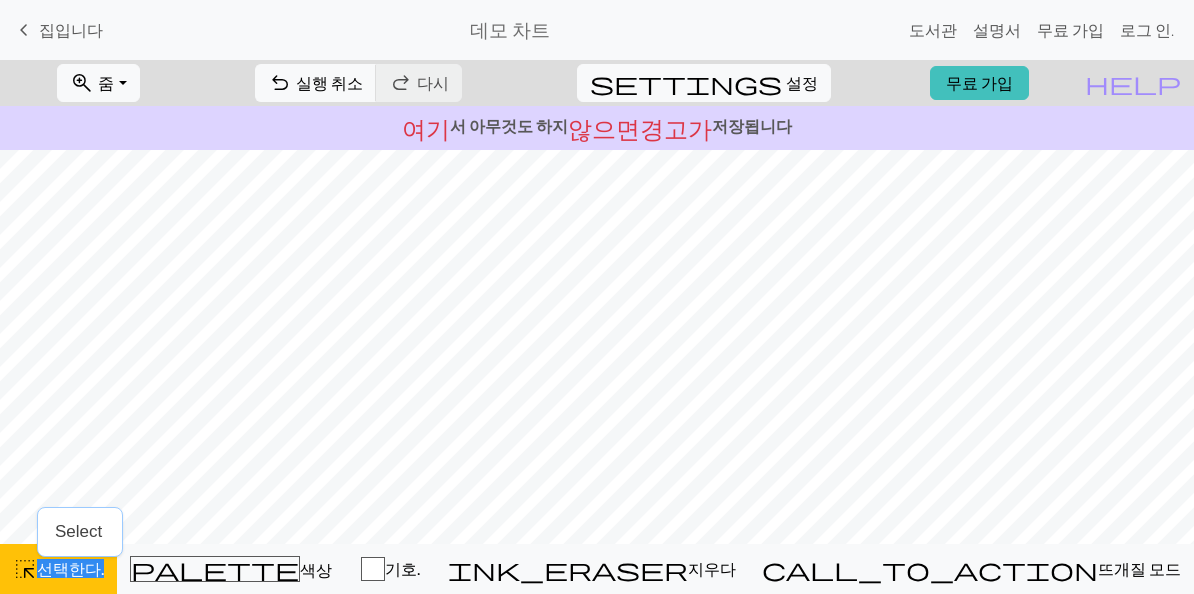 click on "기호." at bounding box center (402, 568) 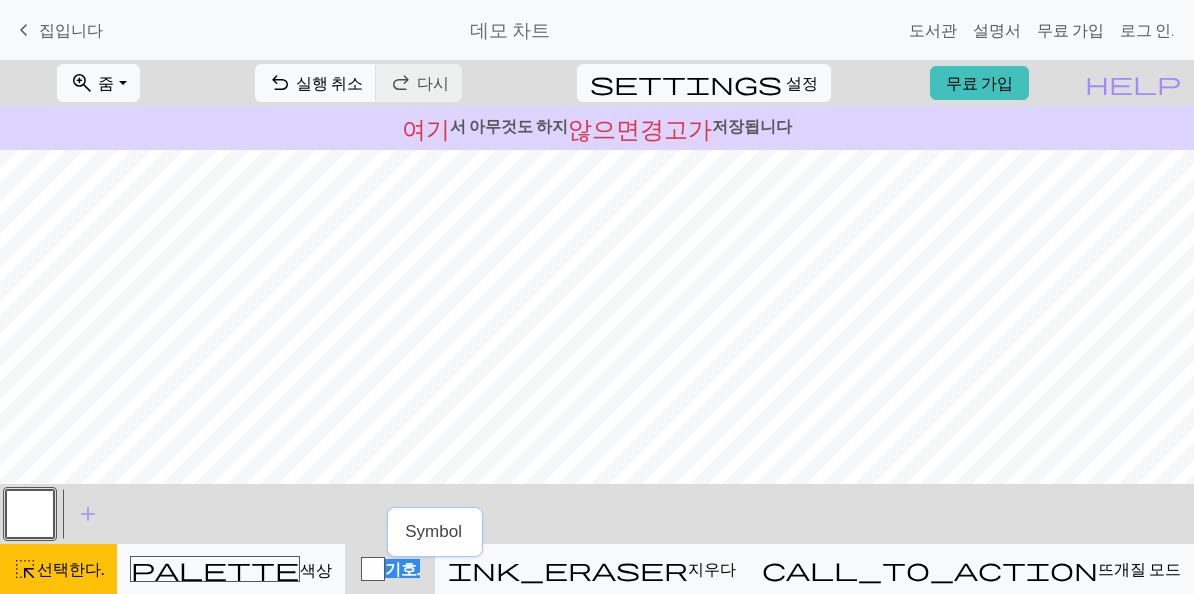 click at bounding box center [30, 514] 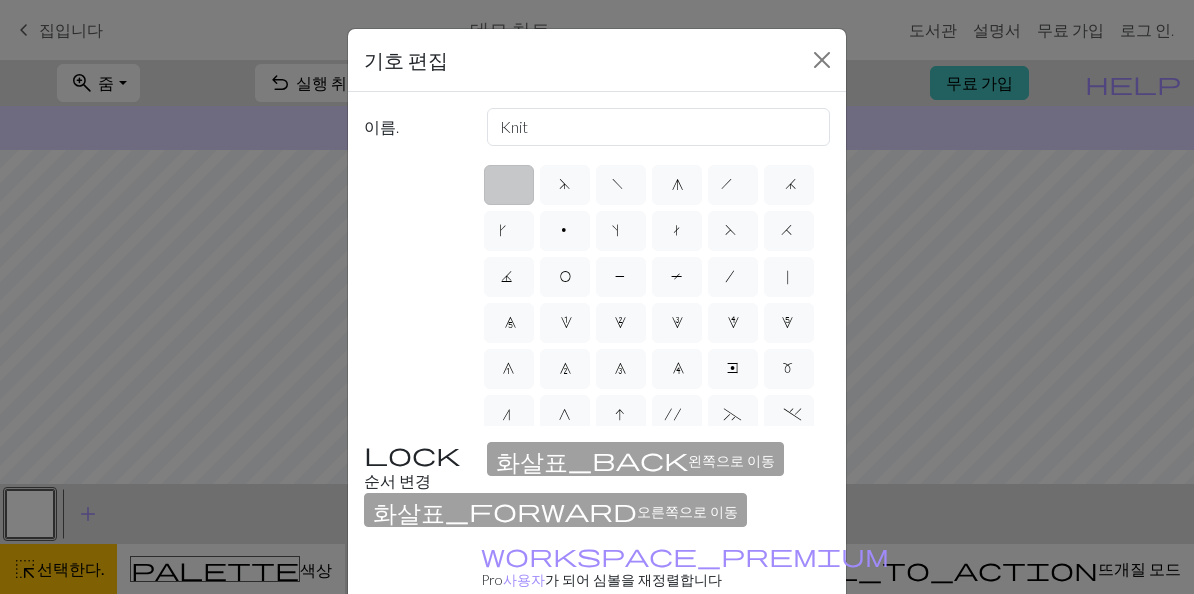 scroll, scrollTop: 0, scrollLeft: 0, axis: both 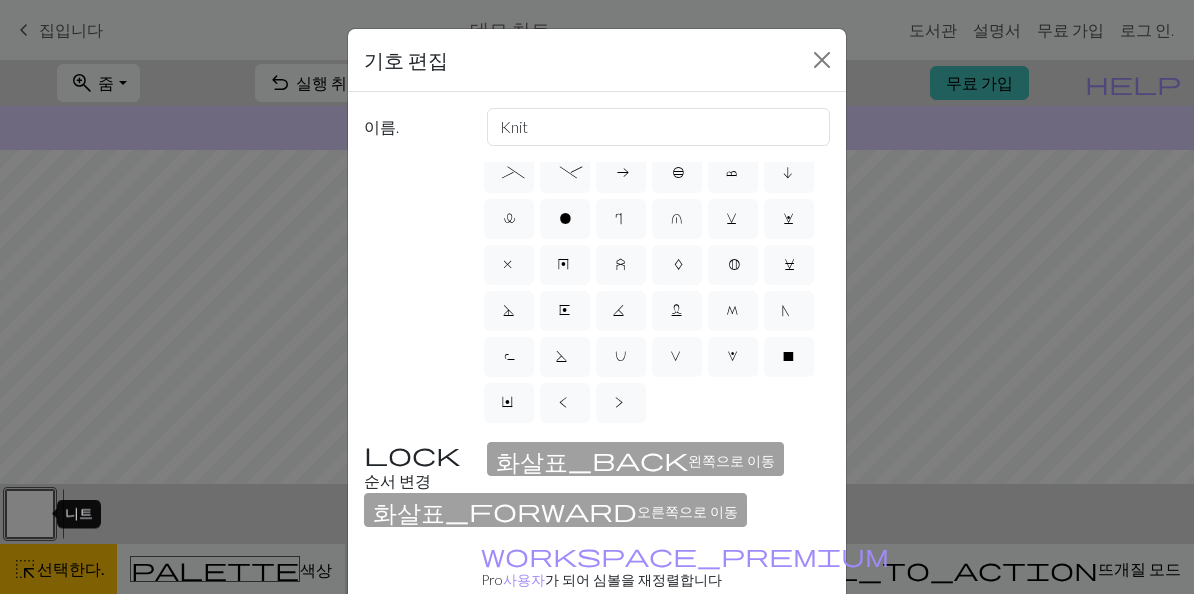 click at bounding box center (822, 60) 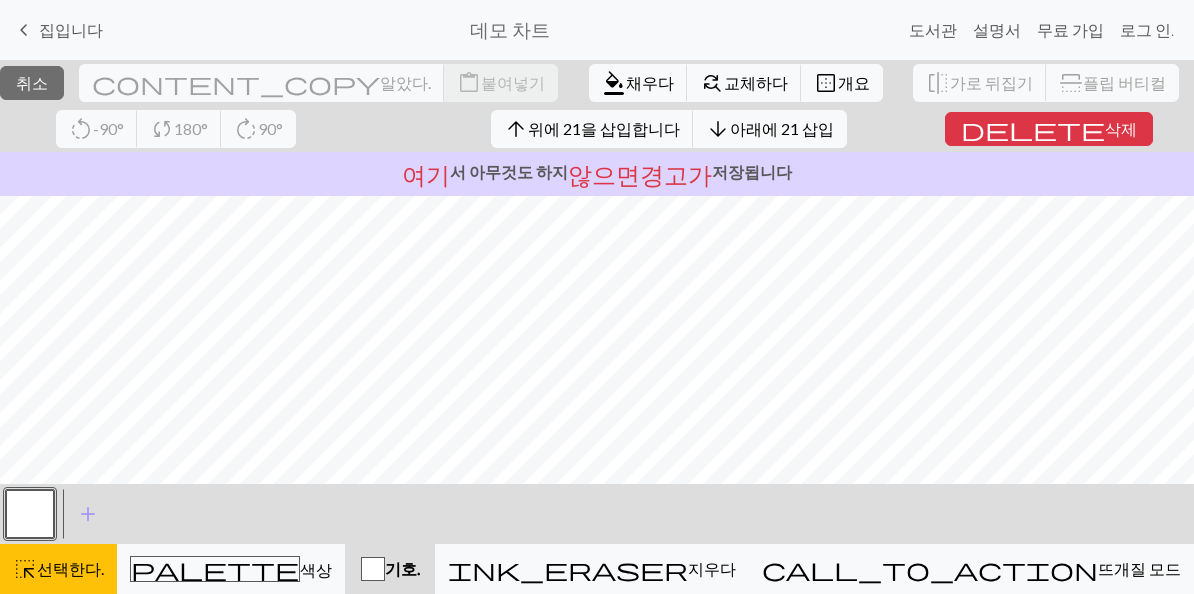 click at bounding box center (30, 514) 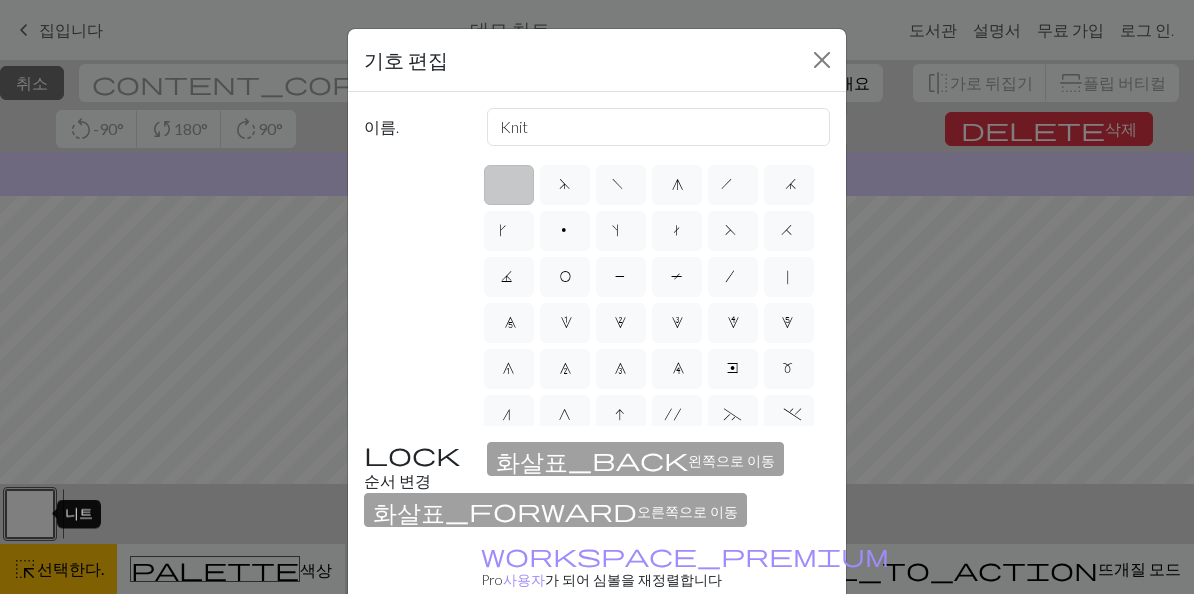click at bounding box center [822, 60] 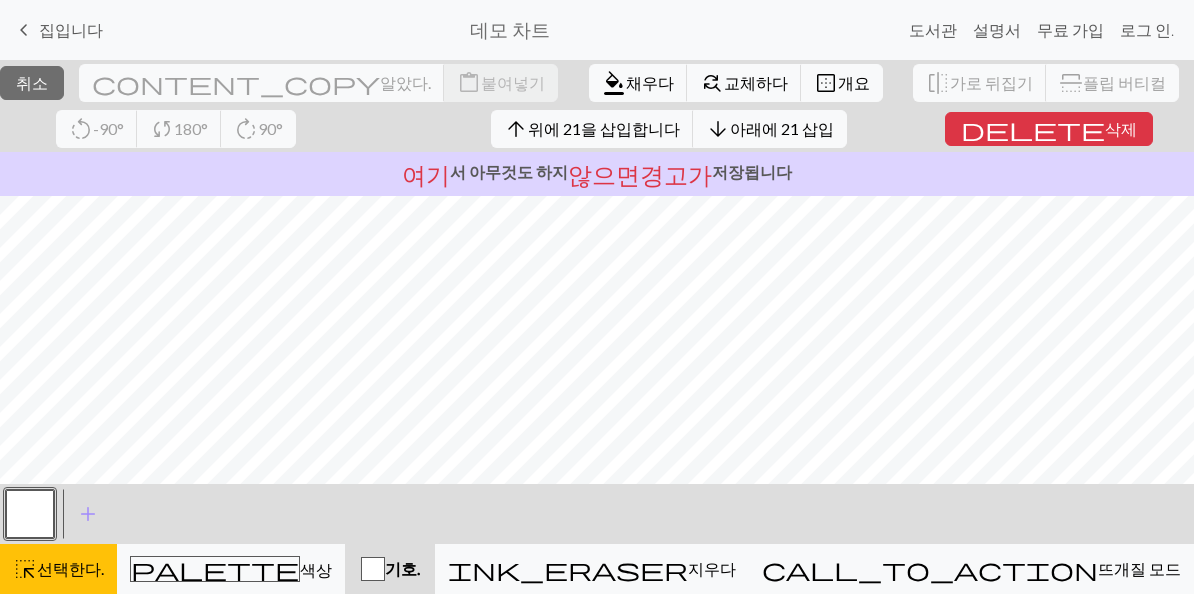 click on "highlight_alt  선택한다.  선택한다." at bounding box center [58, 569] 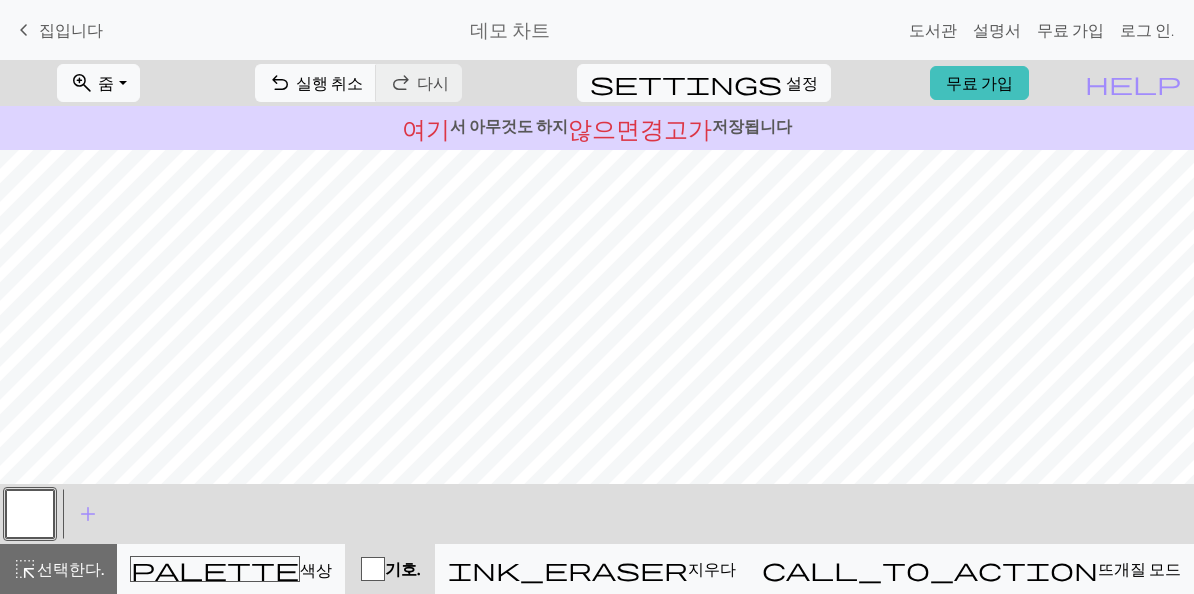click at bounding box center (30, 514) 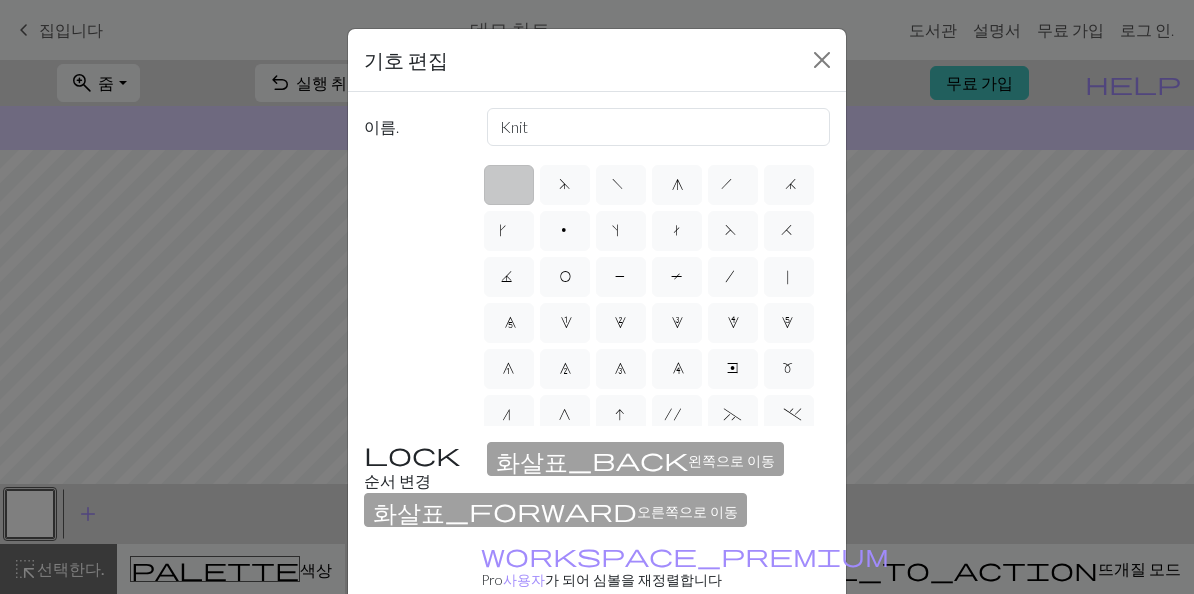 scroll, scrollTop: 0, scrollLeft: 0, axis: both 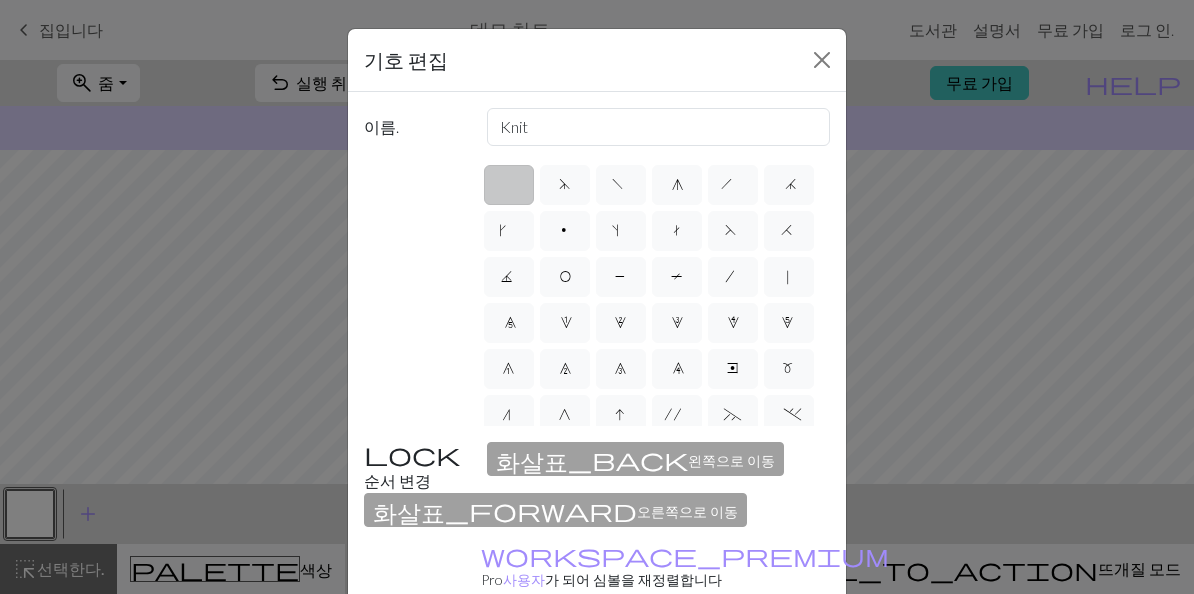 click at bounding box center (822, 60) 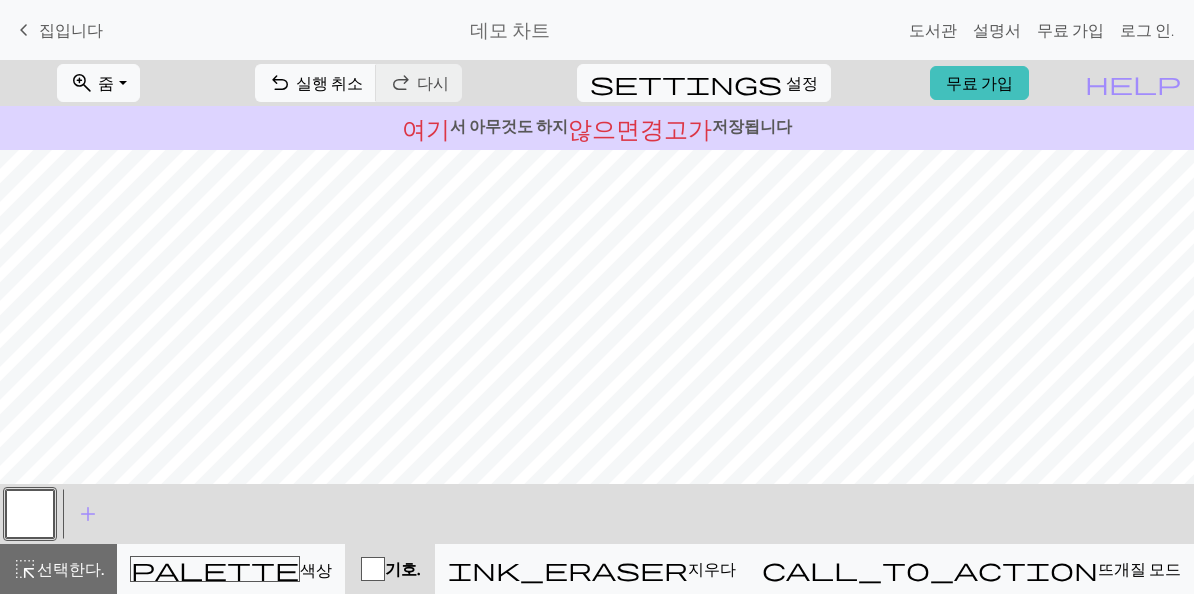 click on "기호." at bounding box center [390, 569] 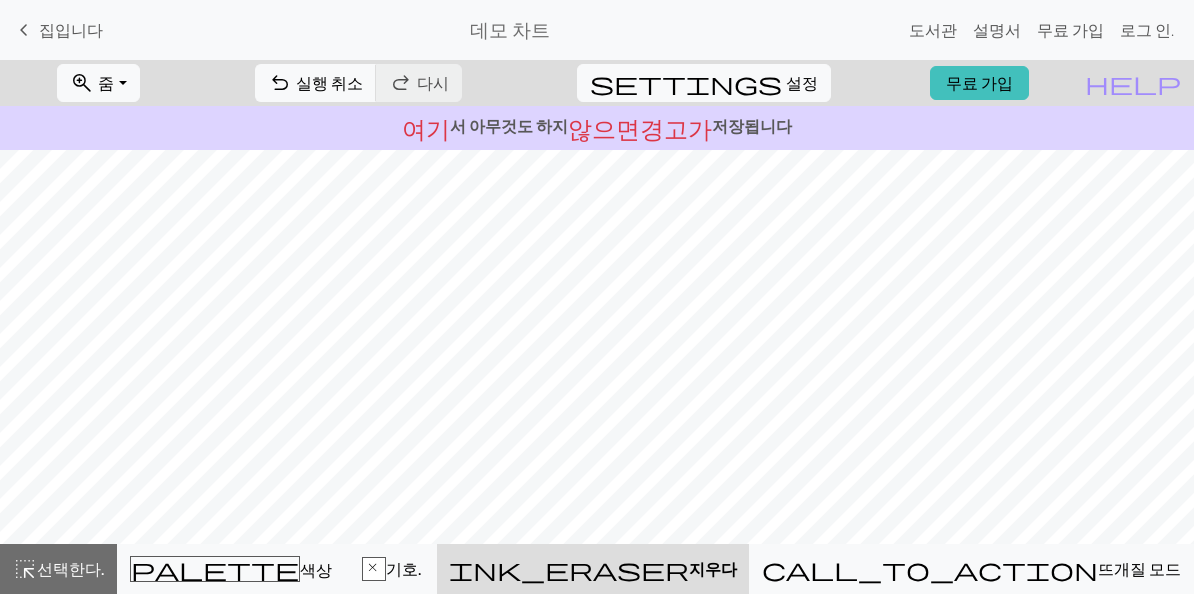 click on "palette" at bounding box center (215, 569) 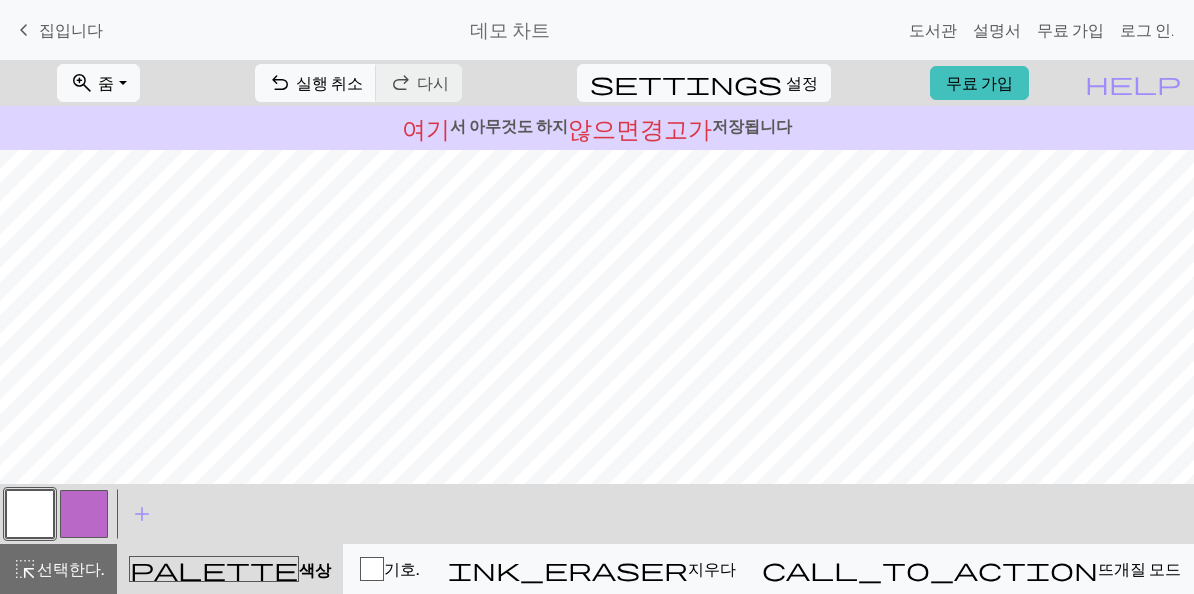 click at bounding box center [30, 514] 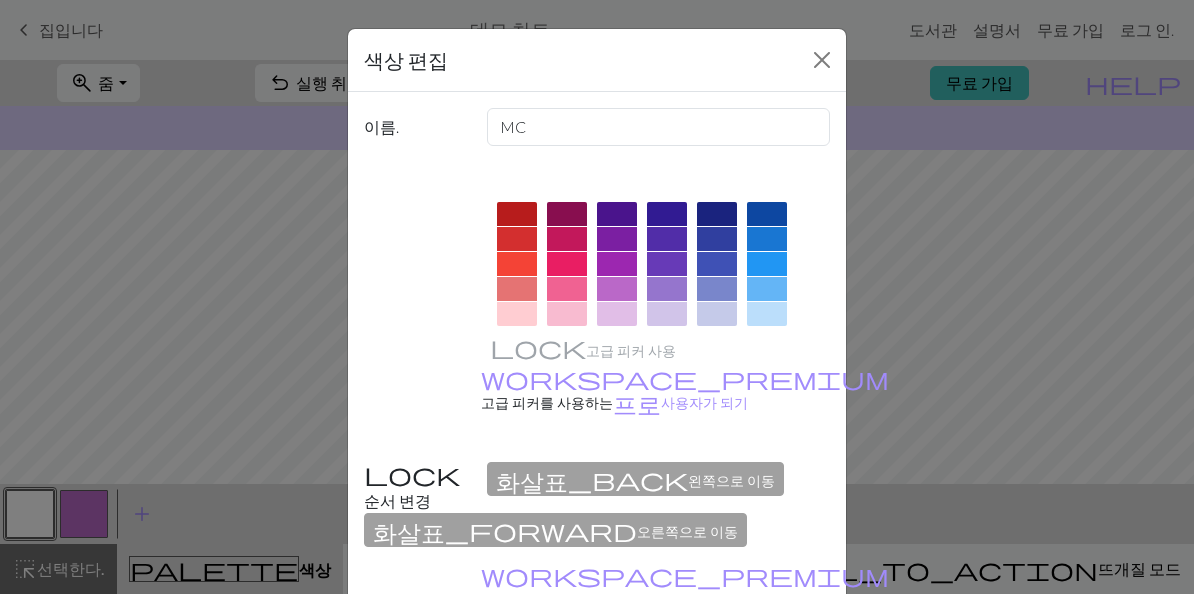 scroll, scrollTop: 0, scrollLeft: 0, axis: both 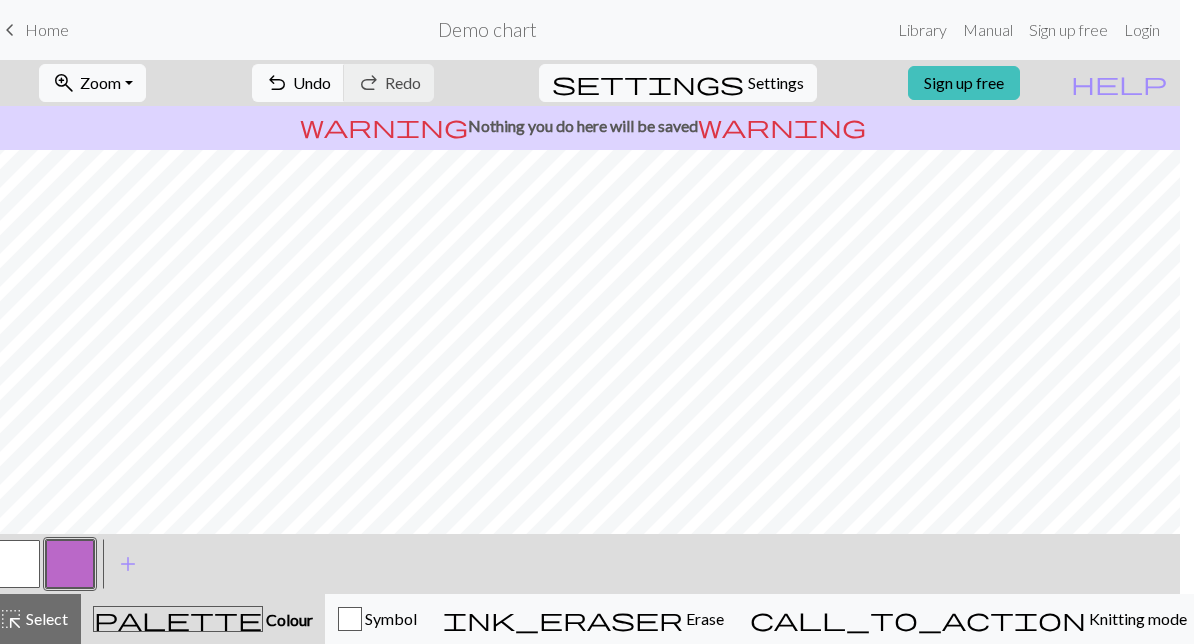 click at bounding box center [16, 564] 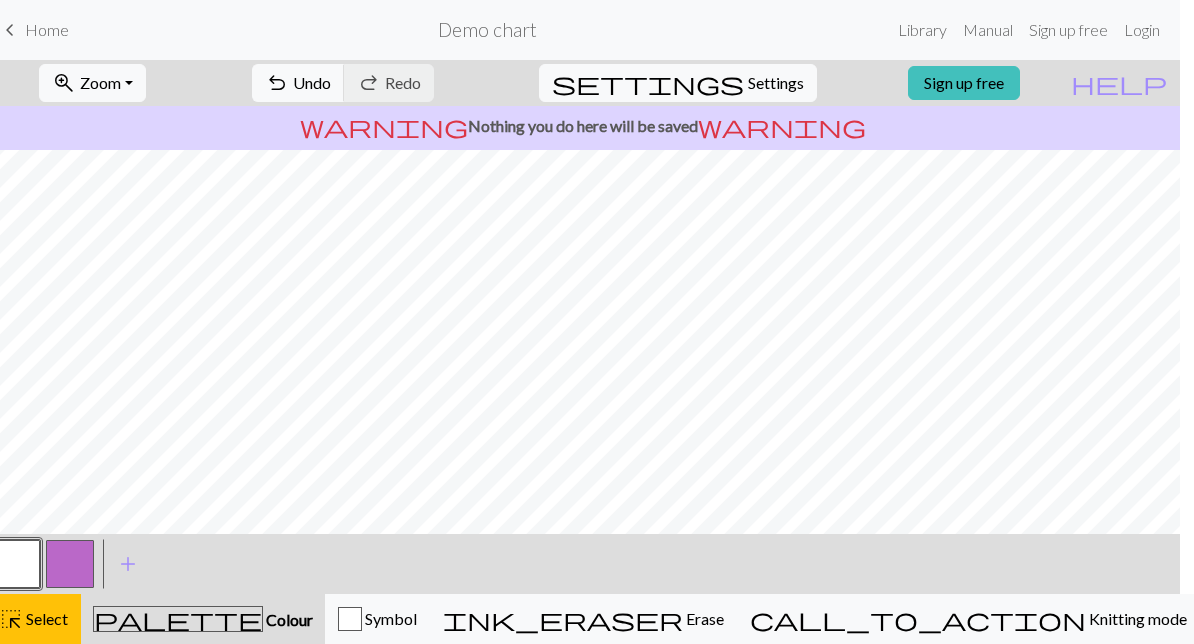 scroll, scrollTop: 0, scrollLeft: 0, axis: both 